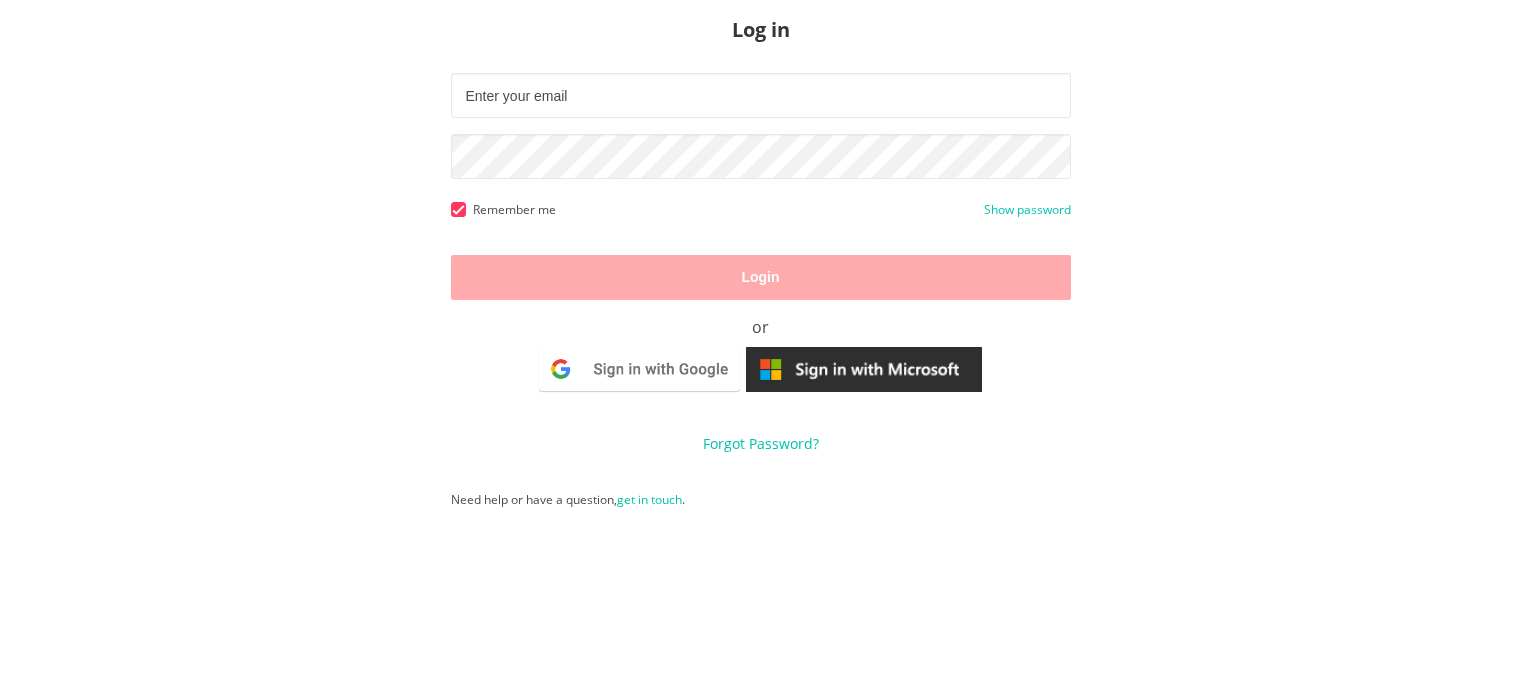 scroll, scrollTop: 0, scrollLeft: 0, axis: both 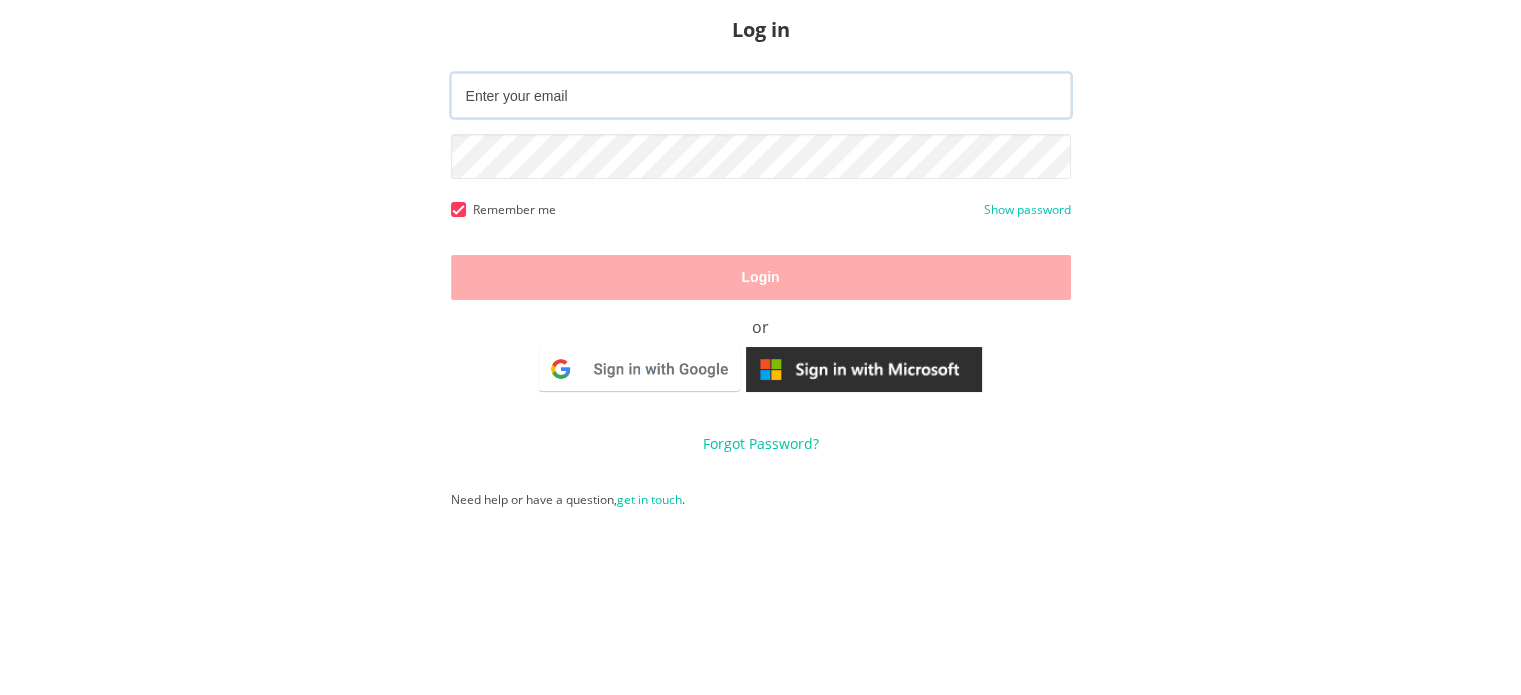 type on "[PERSON_NAME][EMAIL_ADDRESS][PERSON_NAME][DOMAIN_NAME]" 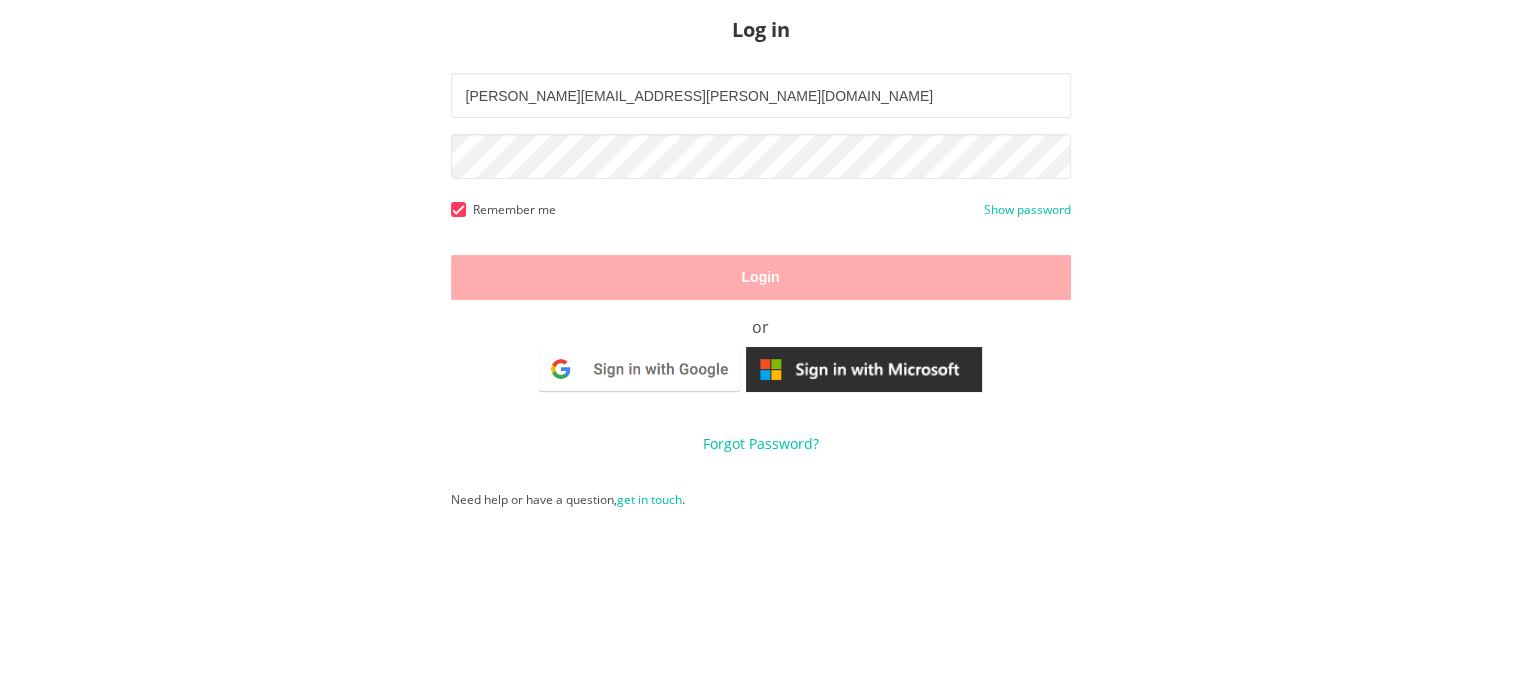 click on "Login" at bounding box center (761, 277) 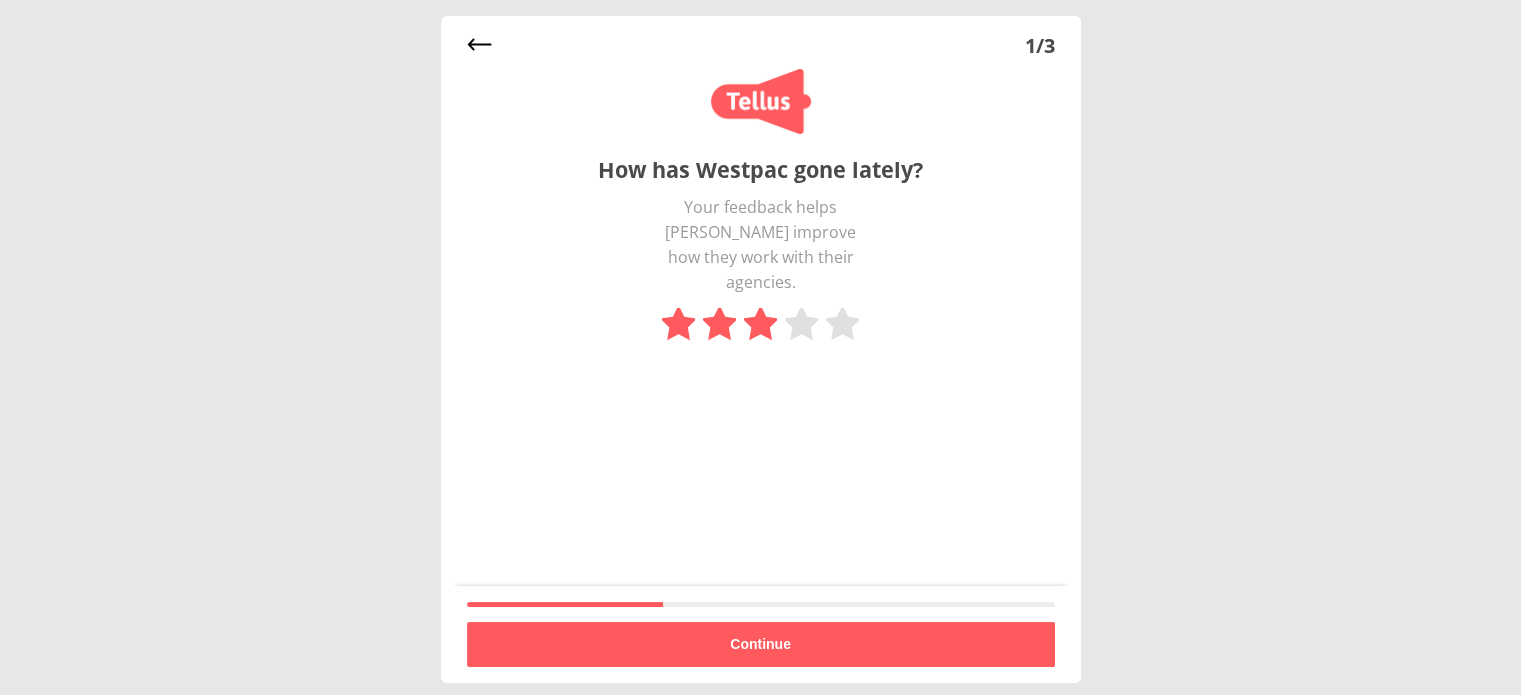 click at bounding box center (760, 324) 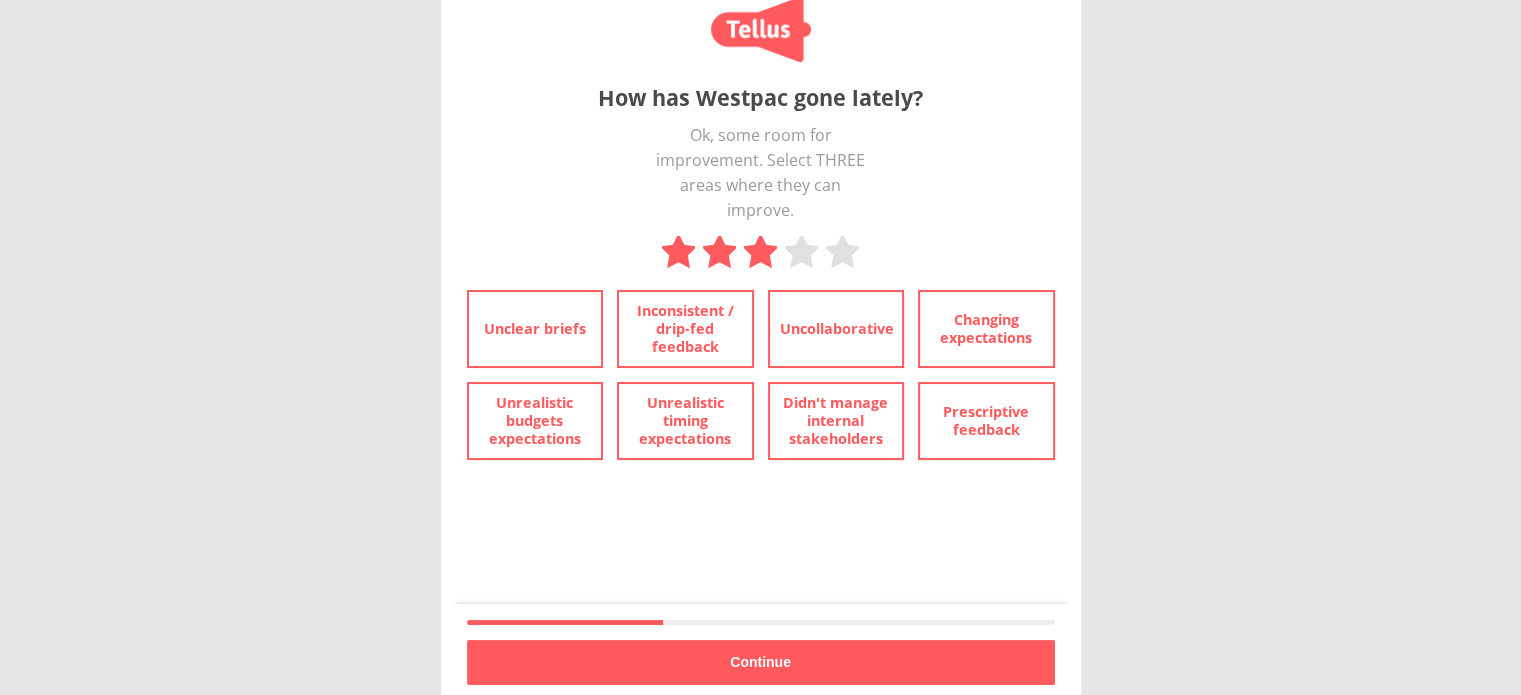 scroll, scrollTop: 72, scrollLeft: 0, axis: vertical 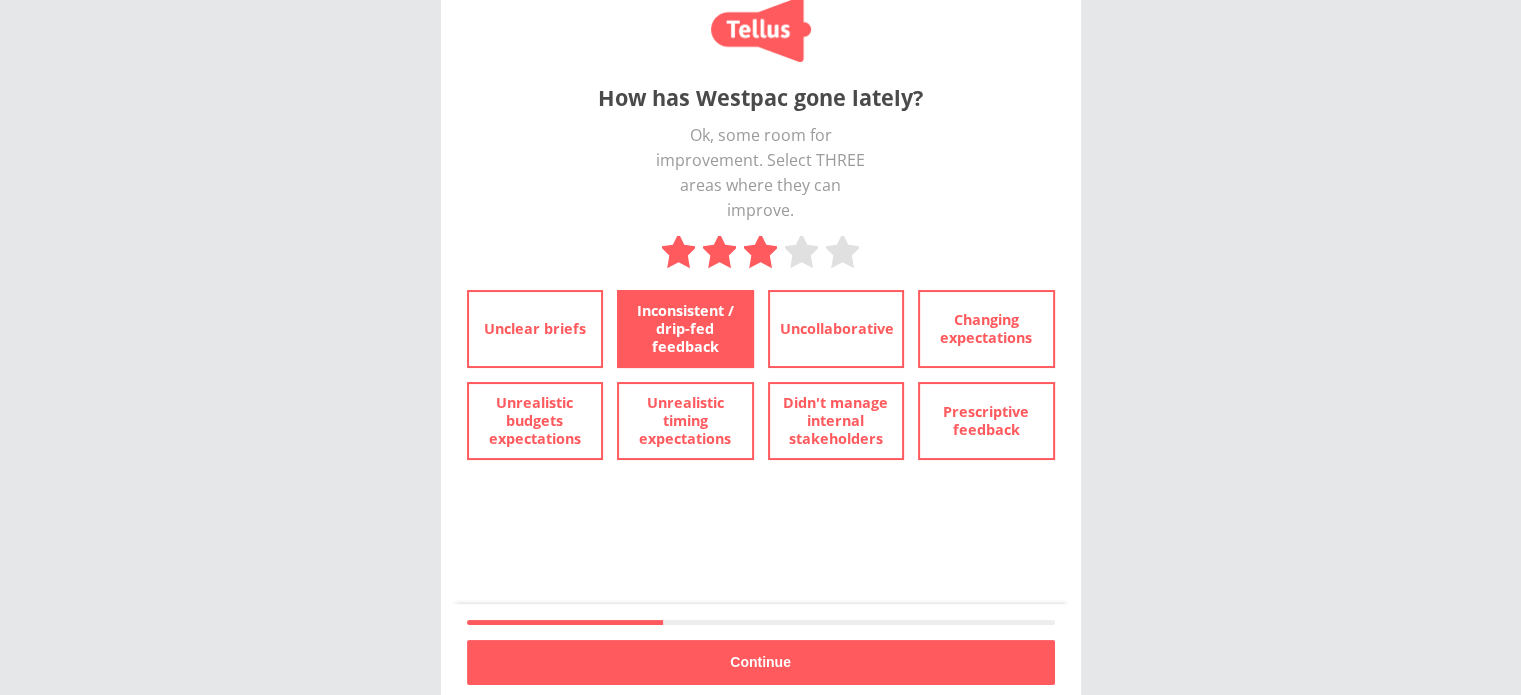 click on "Unrealistic timing expectations" at bounding box center (685, 421) 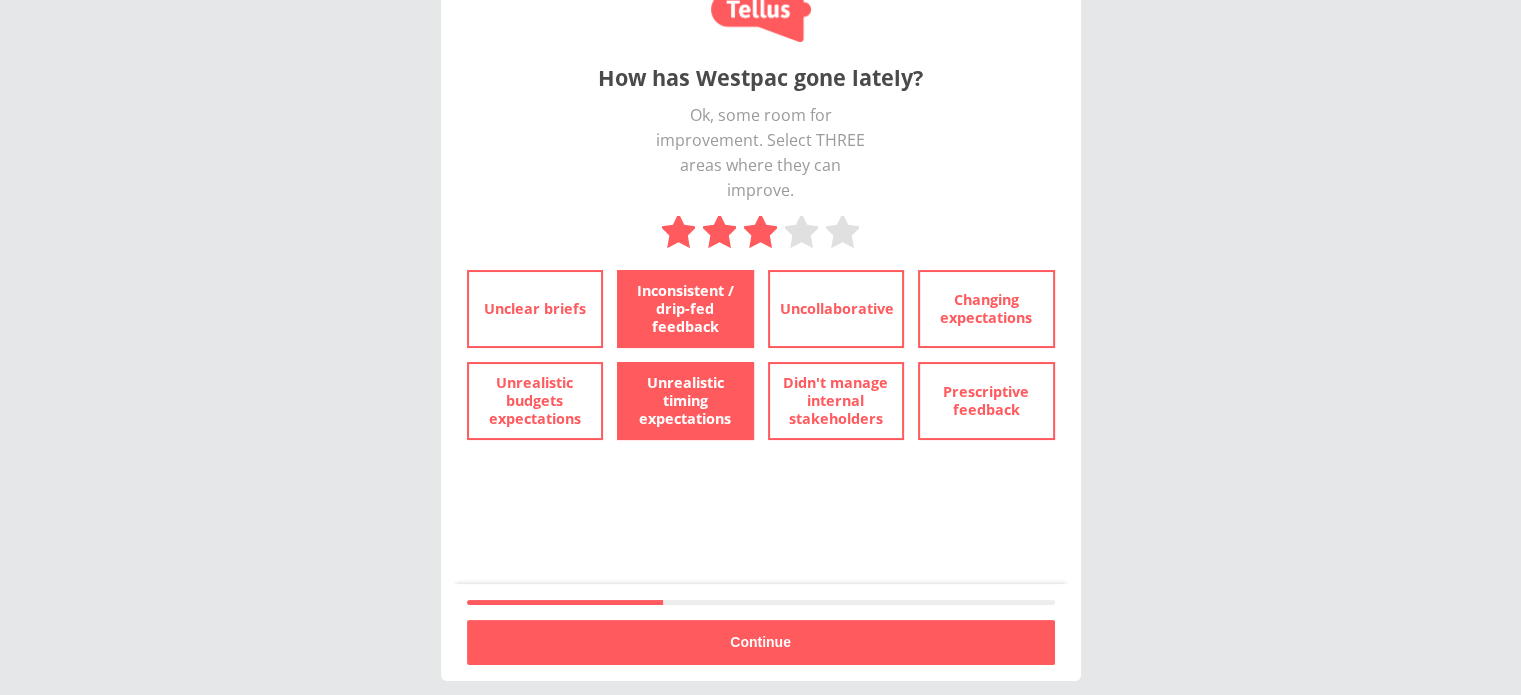 scroll, scrollTop: 92, scrollLeft: 0, axis: vertical 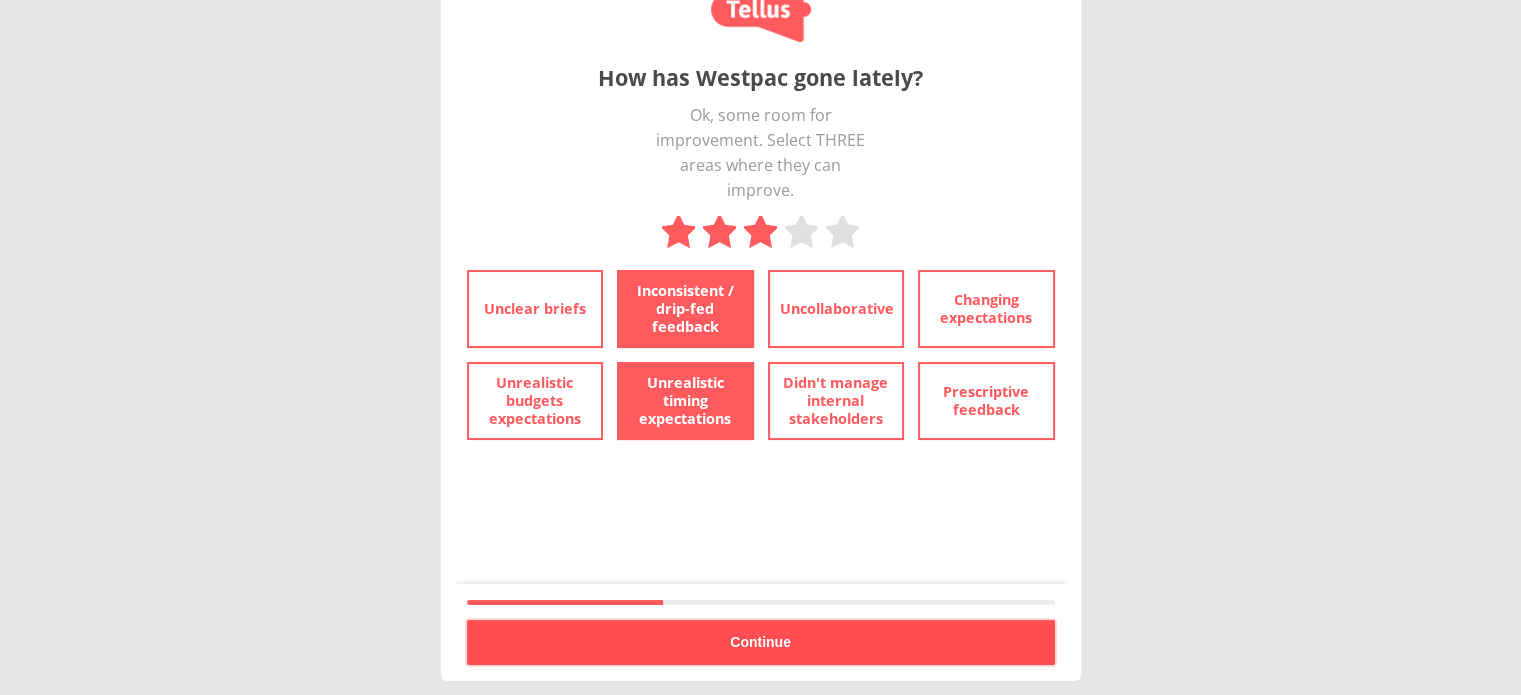 click on "Continue" at bounding box center (761, 642) 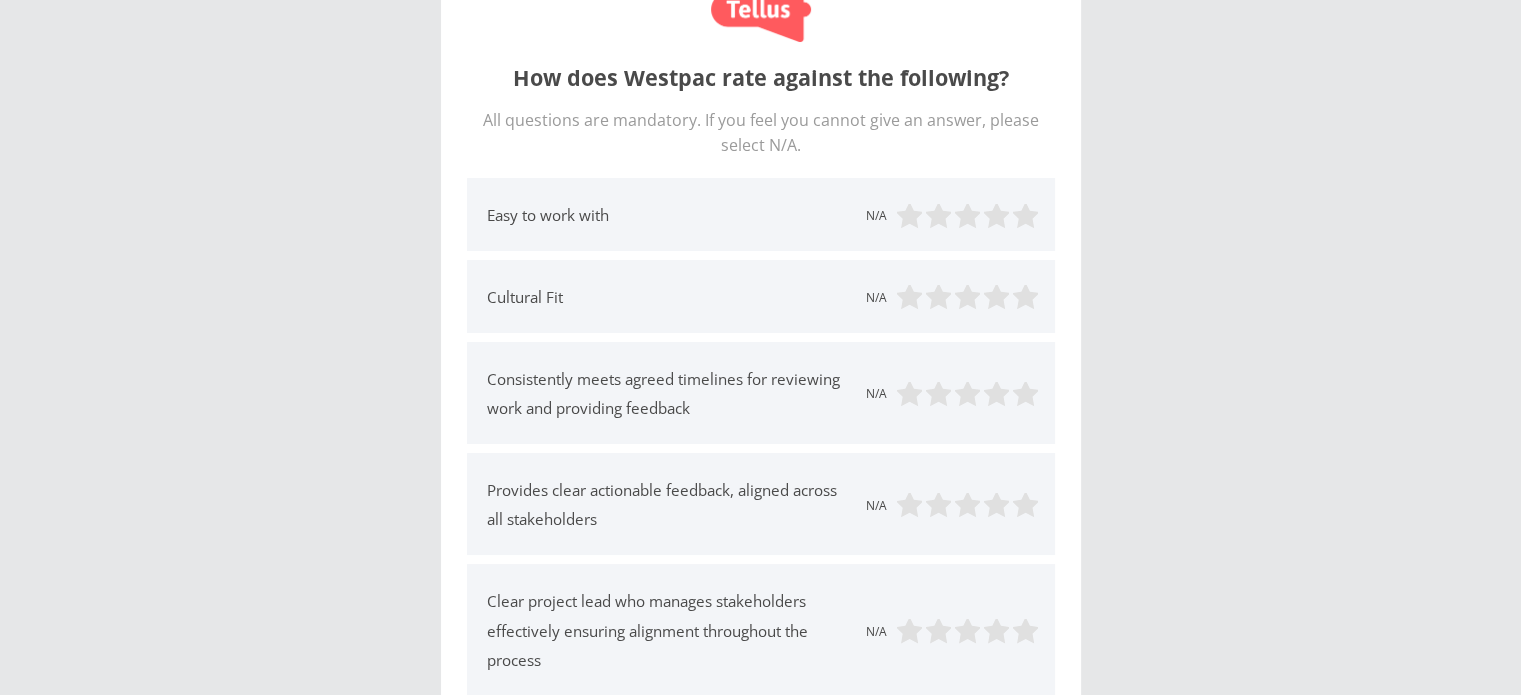 scroll, scrollTop: 92, scrollLeft: 0, axis: vertical 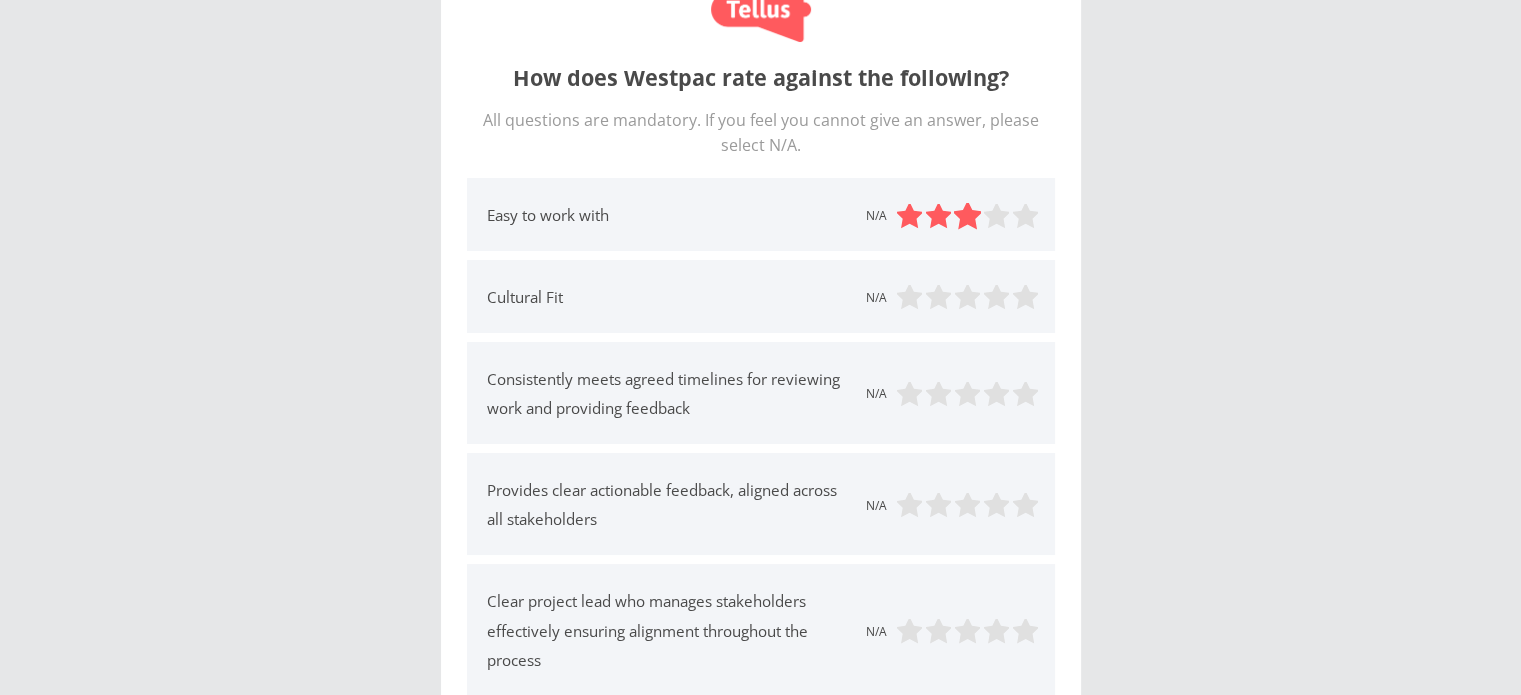 click at bounding box center (967, 216) 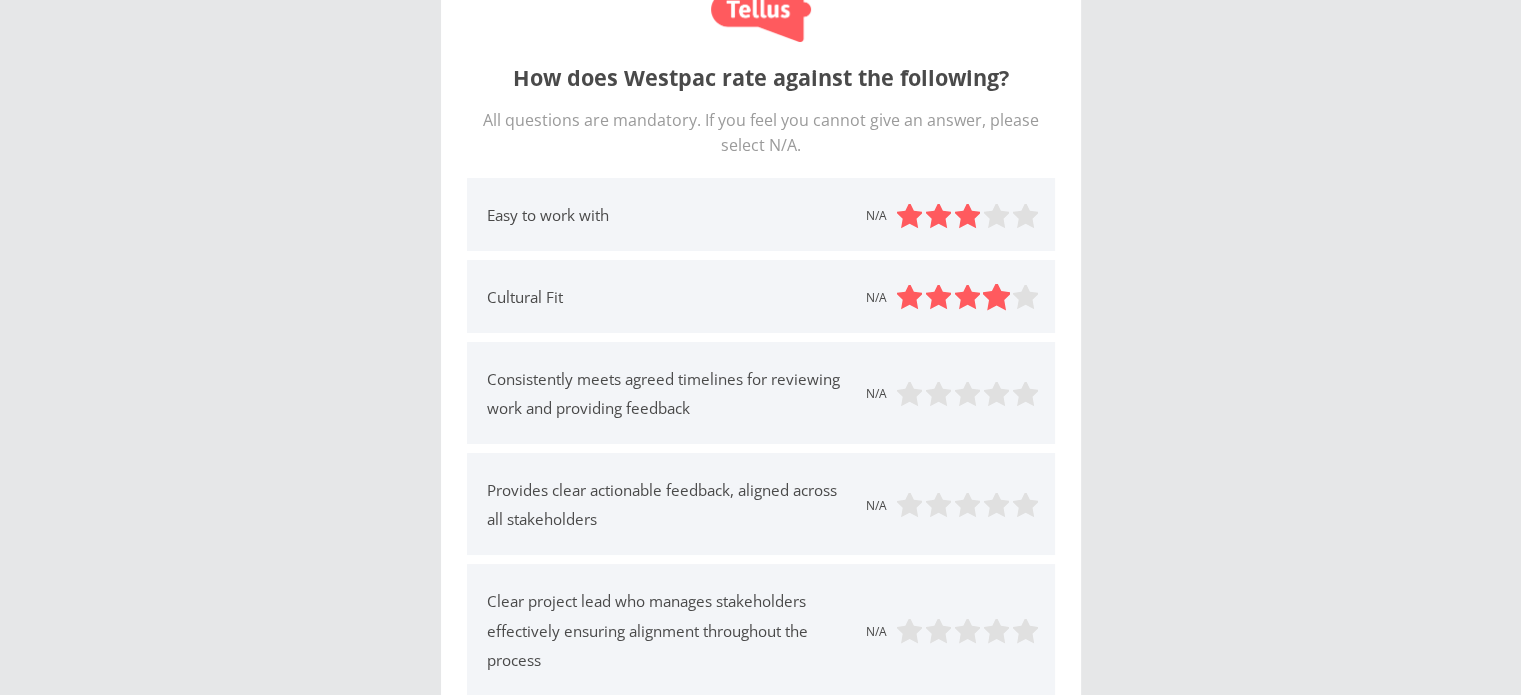 click at bounding box center [996, 298] 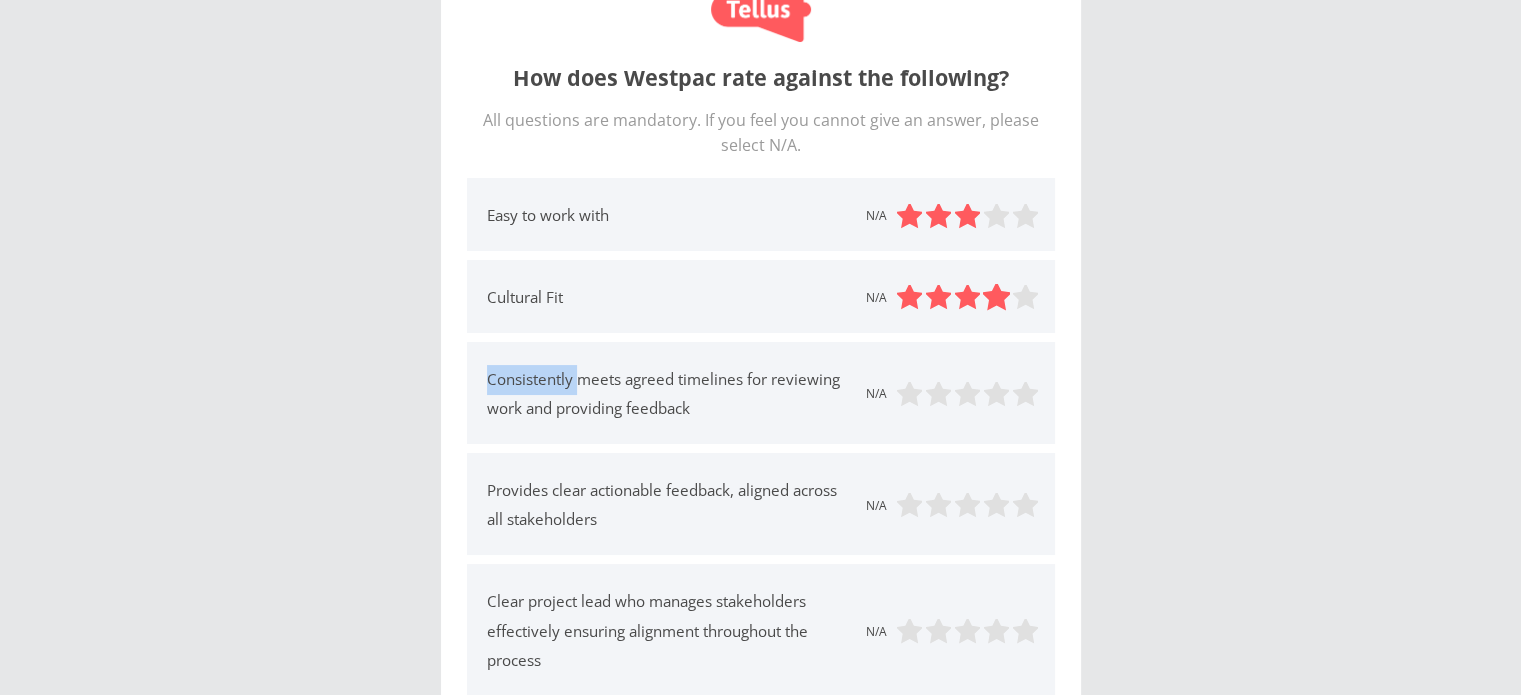 click at bounding box center (996, 298) 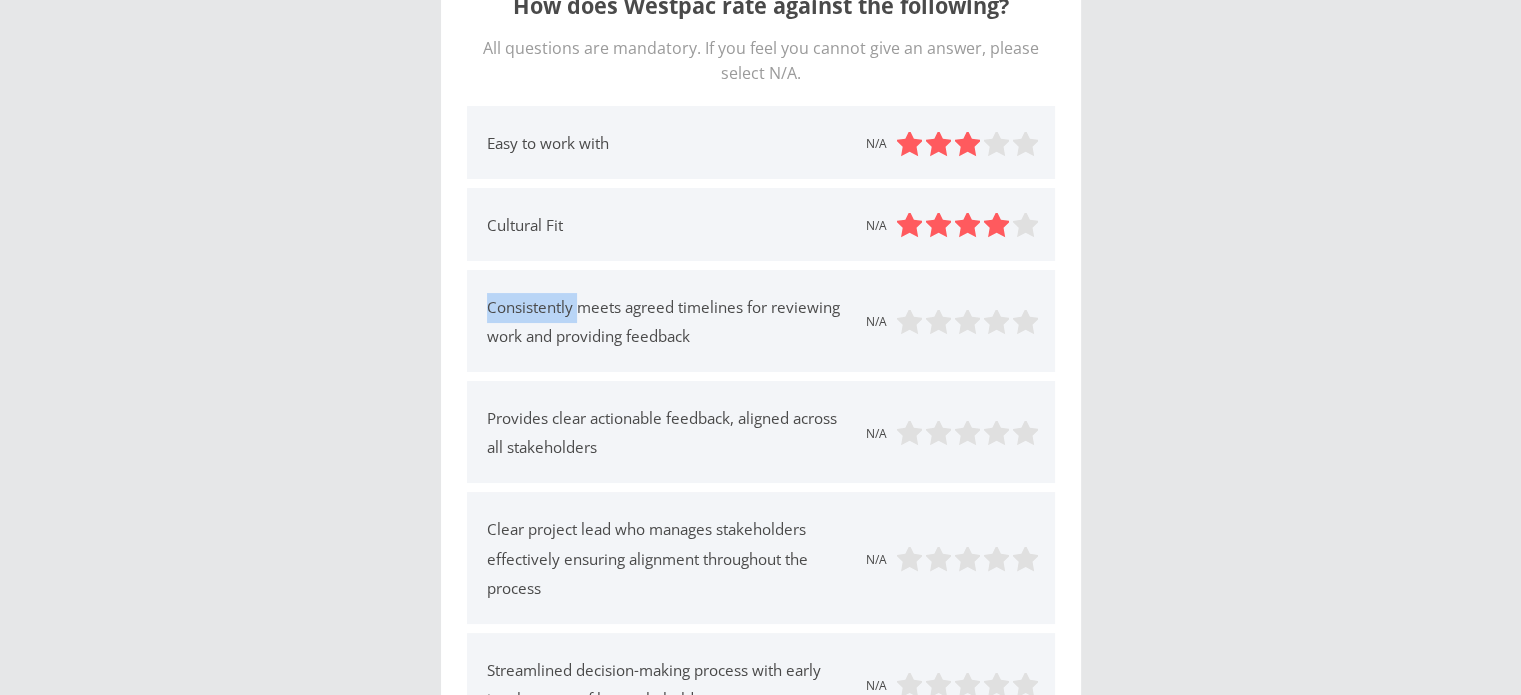 scroll, scrollTop: 168, scrollLeft: 0, axis: vertical 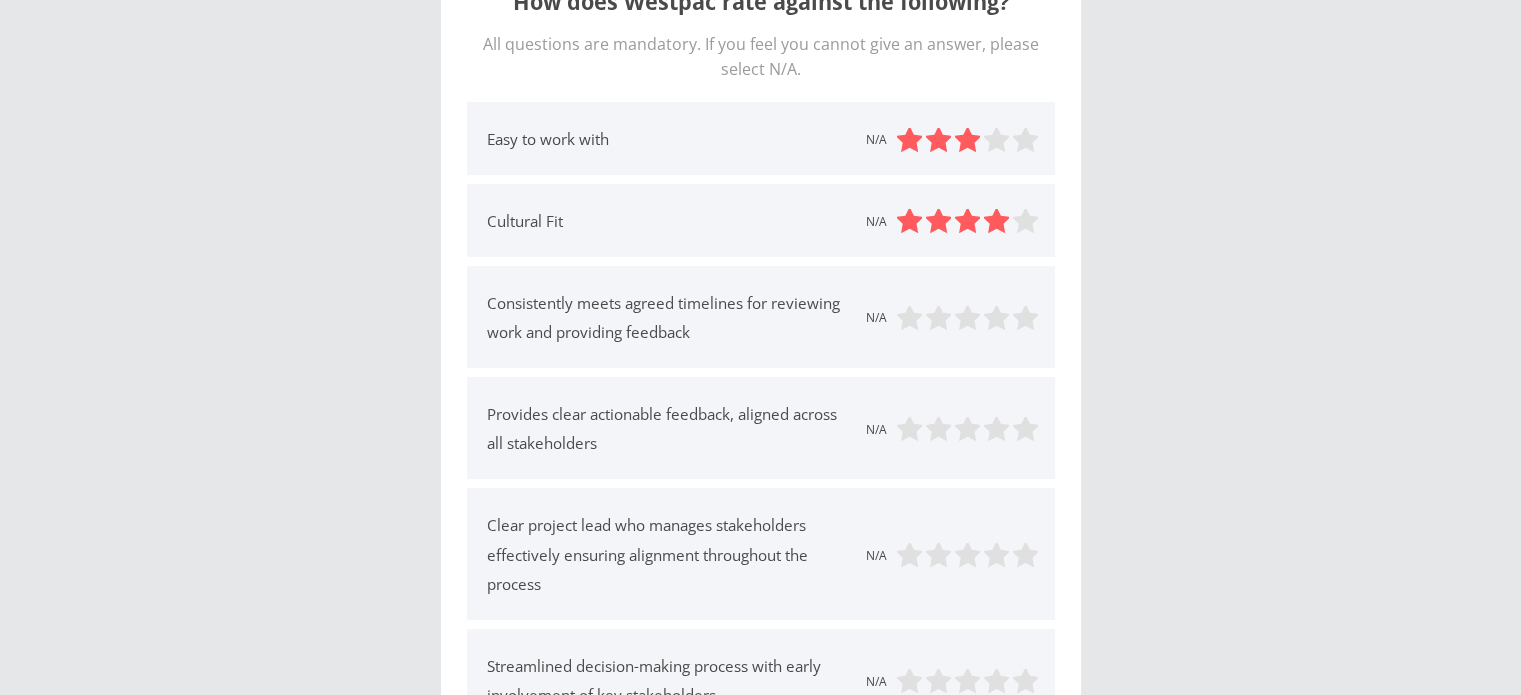 click on "Easy to work with N/A             Cultural Fit N/A             Consistently meets agreed timelines for reviewing work and providing feedback N/A             Provides clear actionable feedback, aligned across all stakeholders N/A             Clear project lead who manages stakeholders effectively ensuring alignment throughout the process N/A             Streamlined decision-making process with early involvement of key stakeholders N/A             Has a good understanding of agency process and timings N/A             Consideration for agency timings in internal planning process N/A             Regularly shares updates on macro strategy of bank and business performance N/A             Regularly shares business priorities from quarterly planning N/A             Consistently delivers insightful, clear briefs N/A             Shares campaign performance from brands measures through to customer behaviour change & business impact N/A             Works collaboratively with agency throughout the creative process N/A" at bounding box center (761, 972) 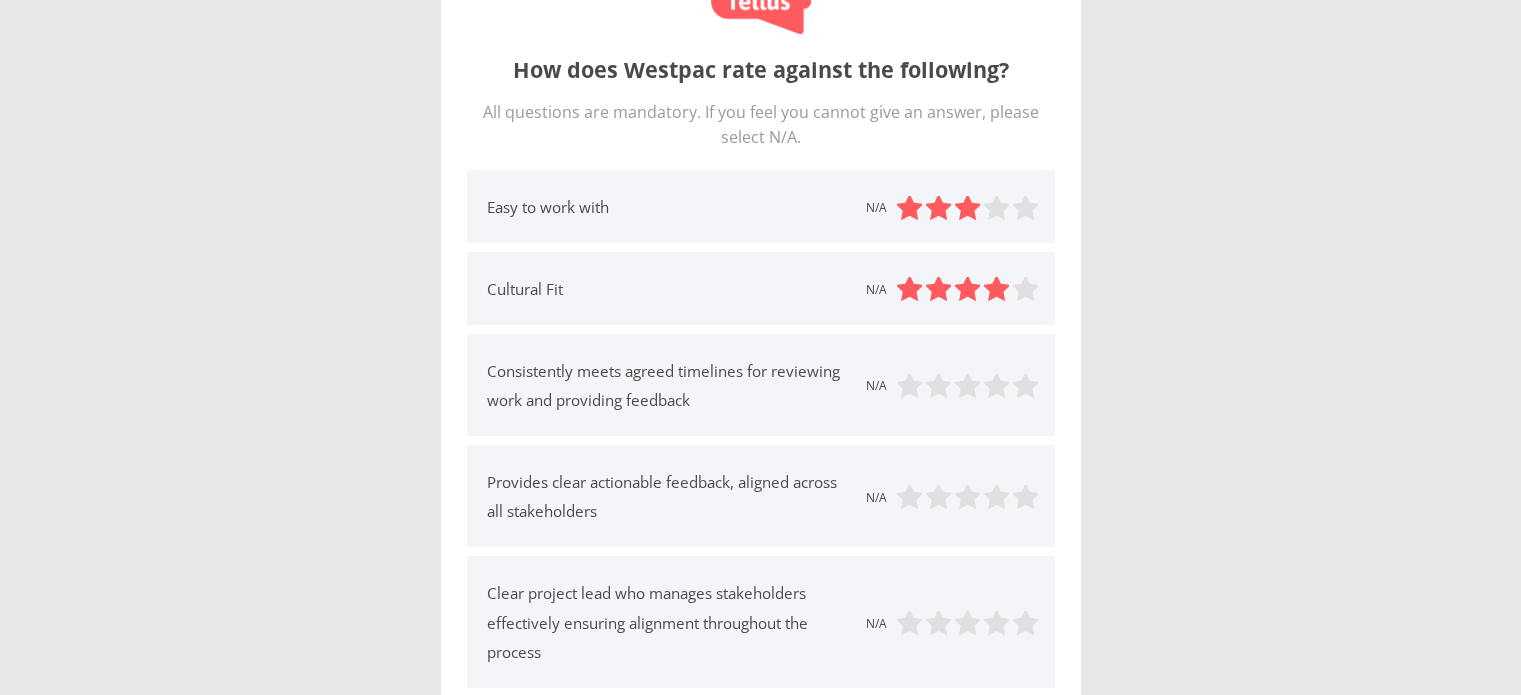 scroll, scrollTop: 96, scrollLeft: 0, axis: vertical 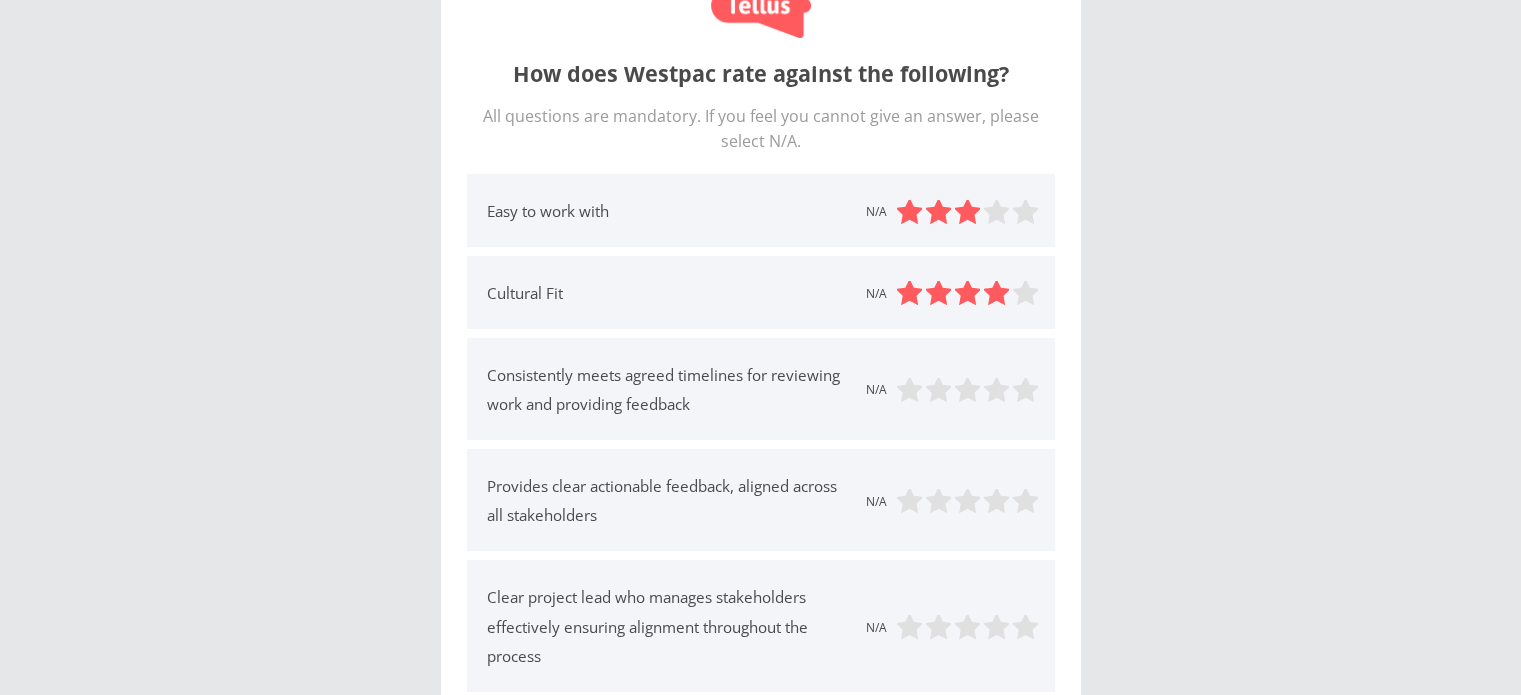 click at bounding box center (967, 390) 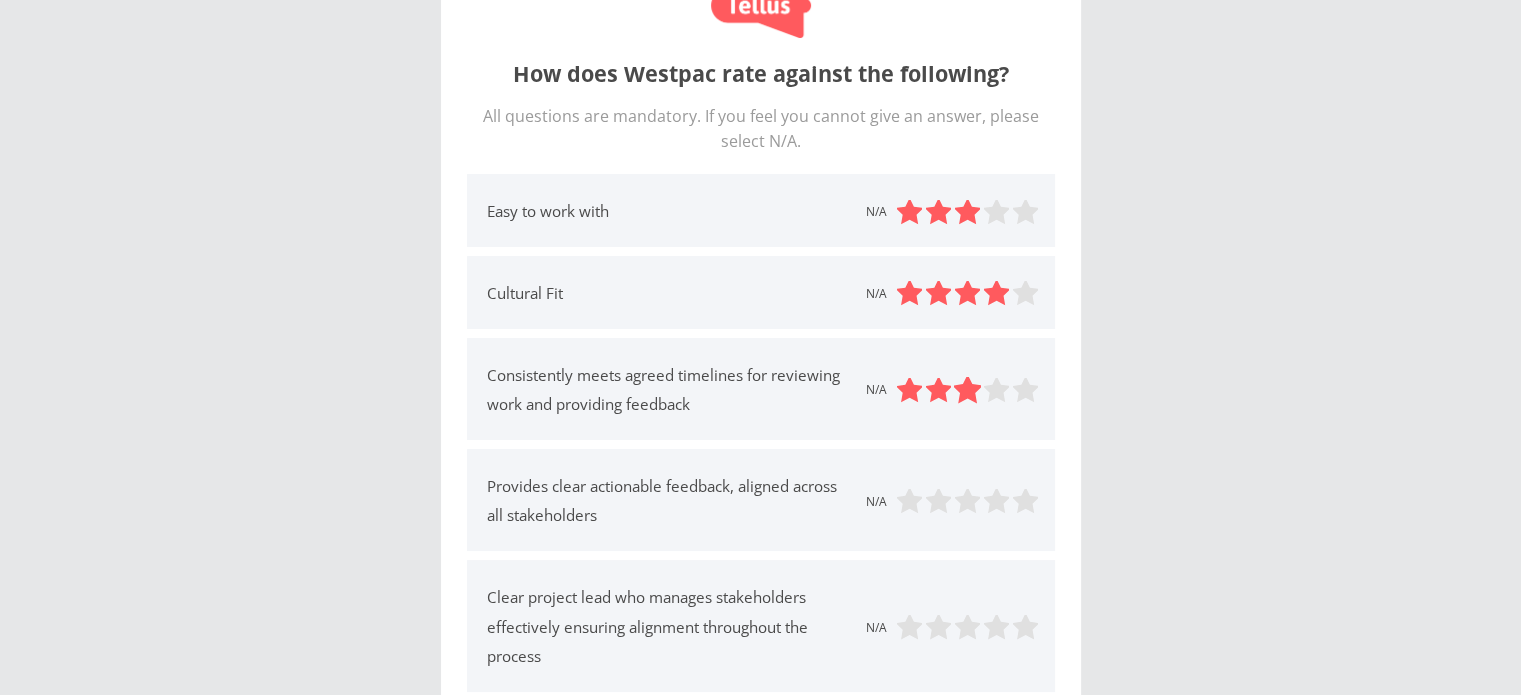 click at bounding box center [967, 390] 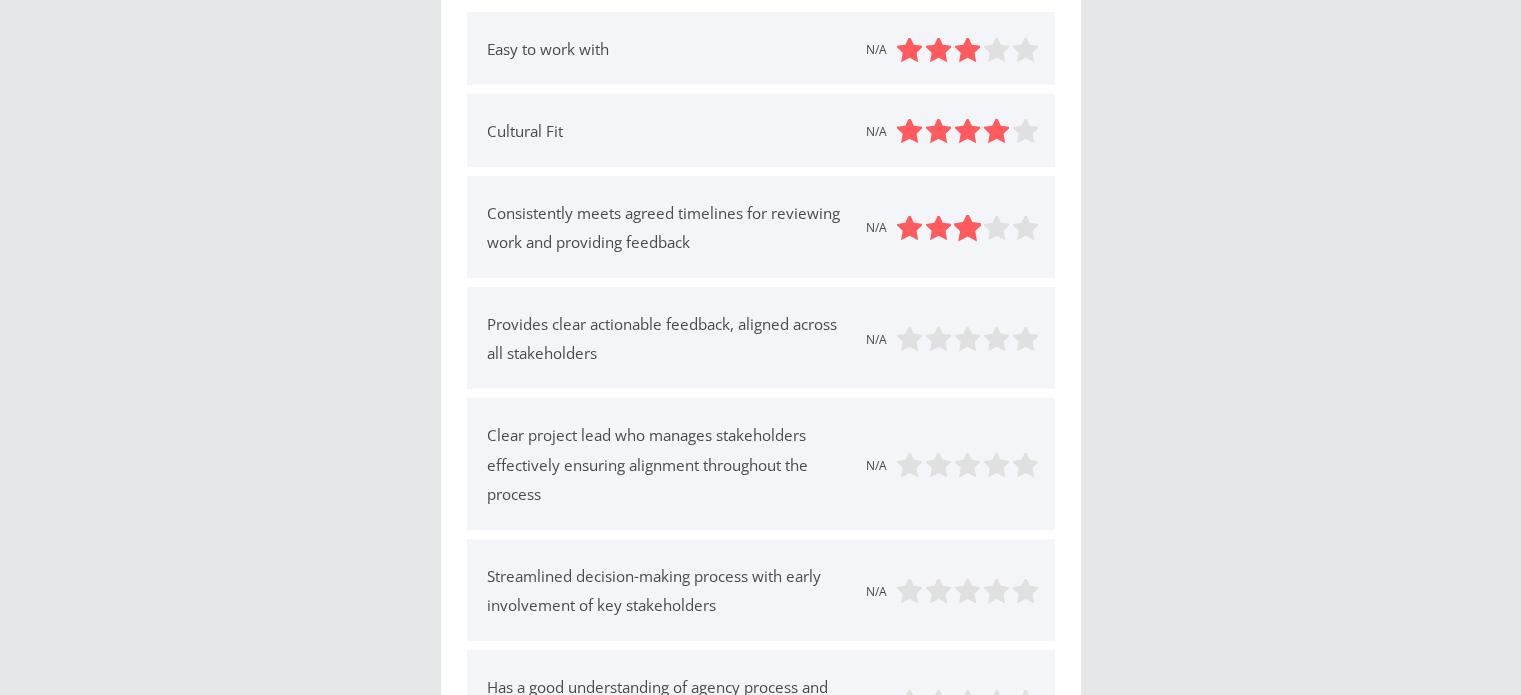 scroll, scrollTop: 259, scrollLeft: 0, axis: vertical 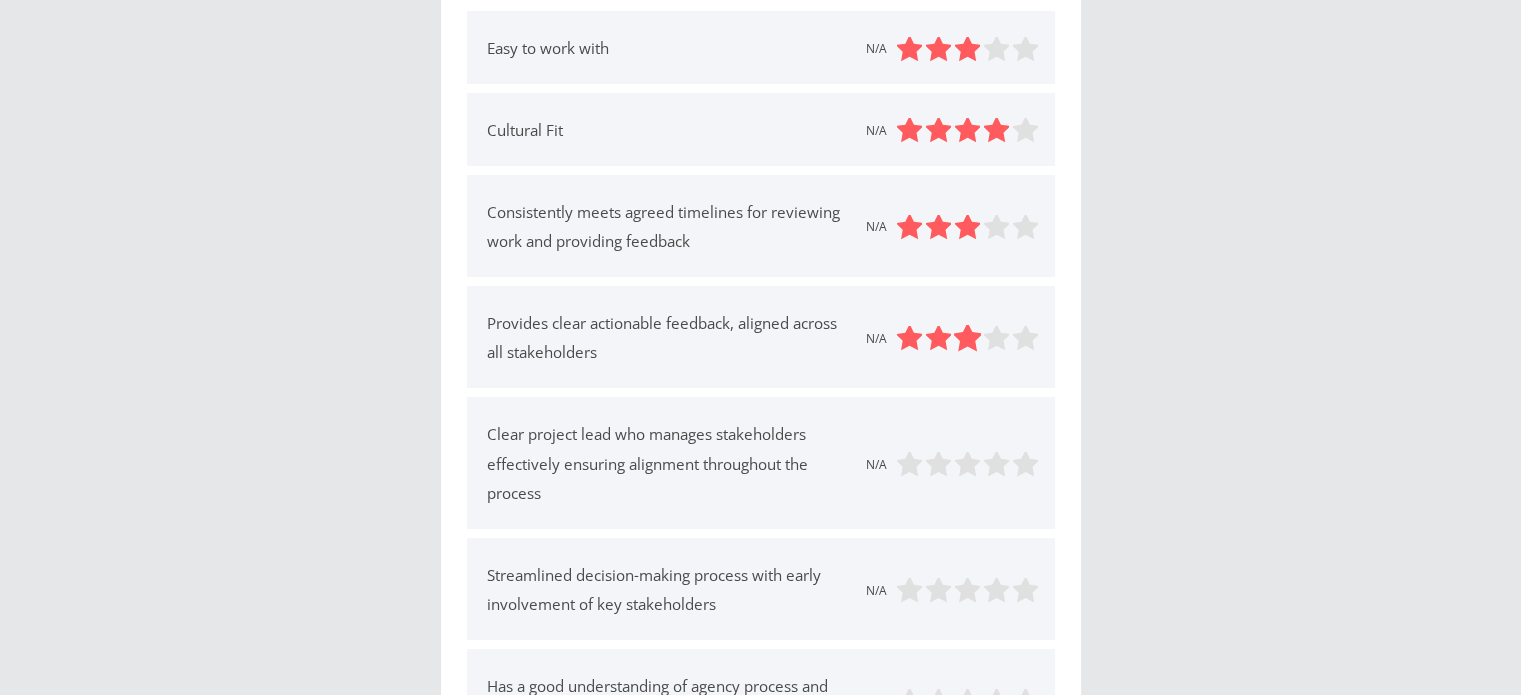 click at bounding box center (967, 338) 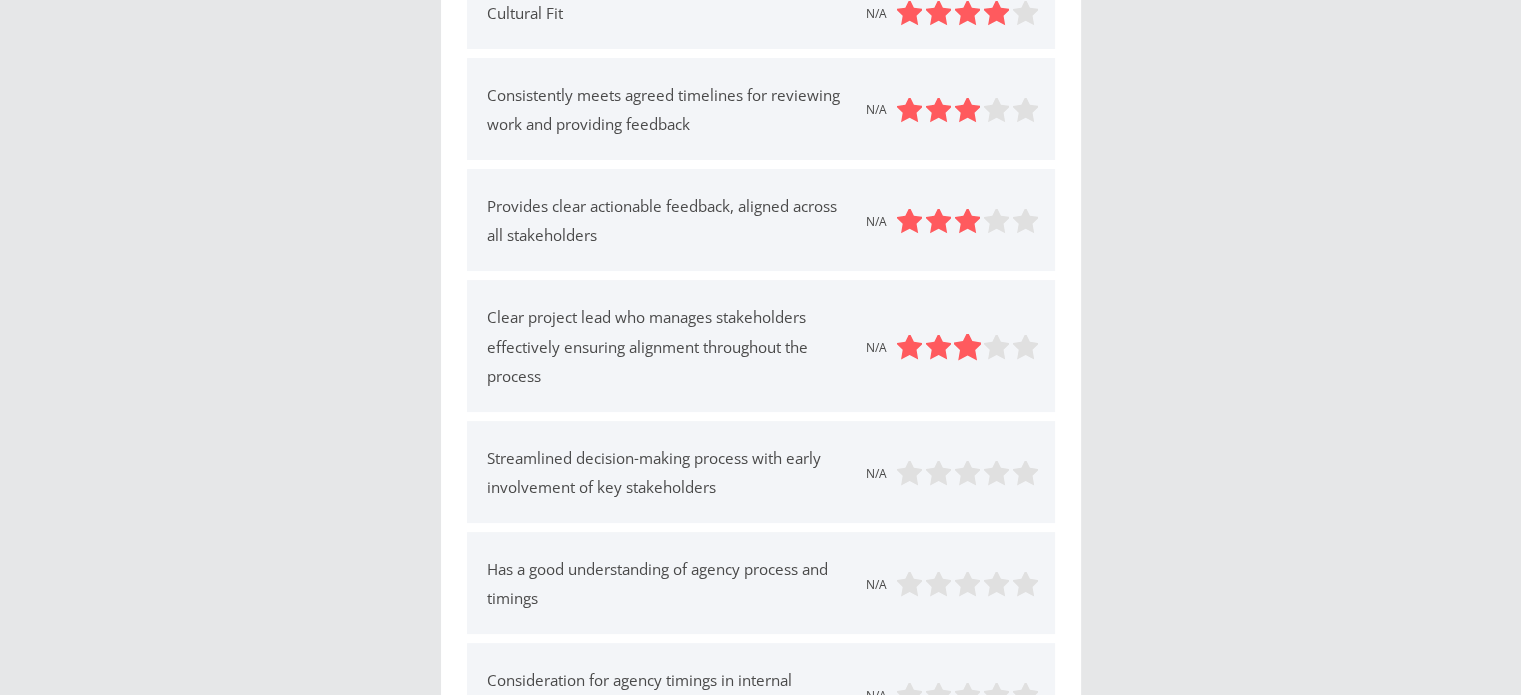 scroll, scrollTop: 378, scrollLeft: 0, axis: vertical 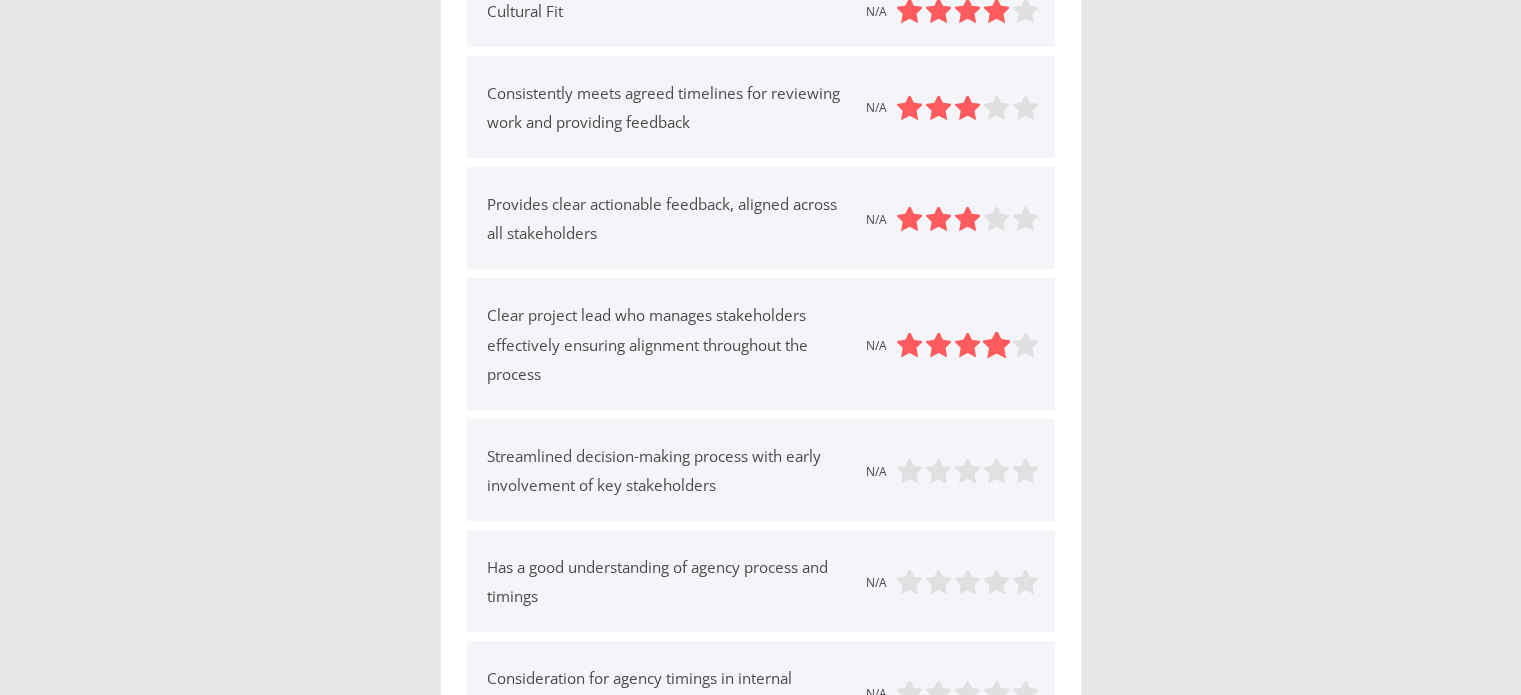 click at bounding box center (996, 345) 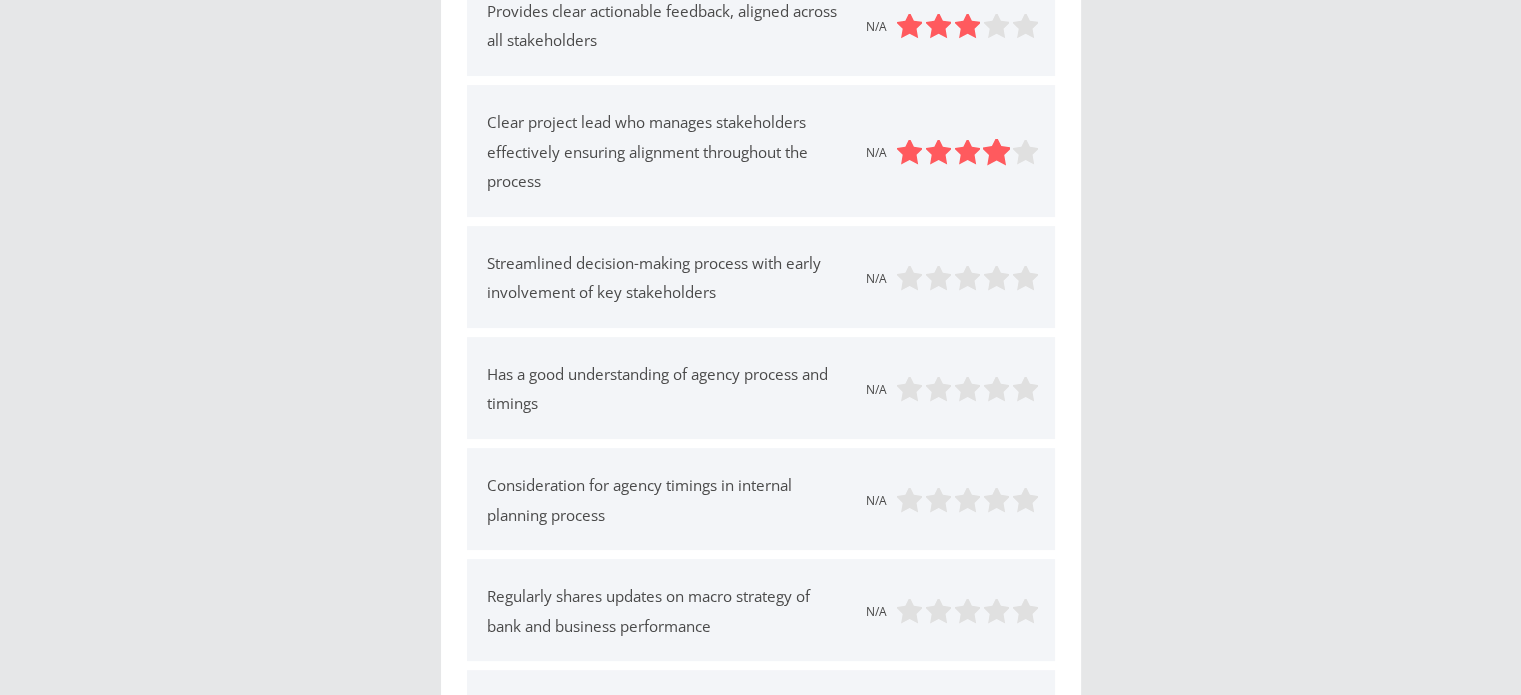 scroll, scrollTop: 575, scrollLeft: 0, axis: vertical 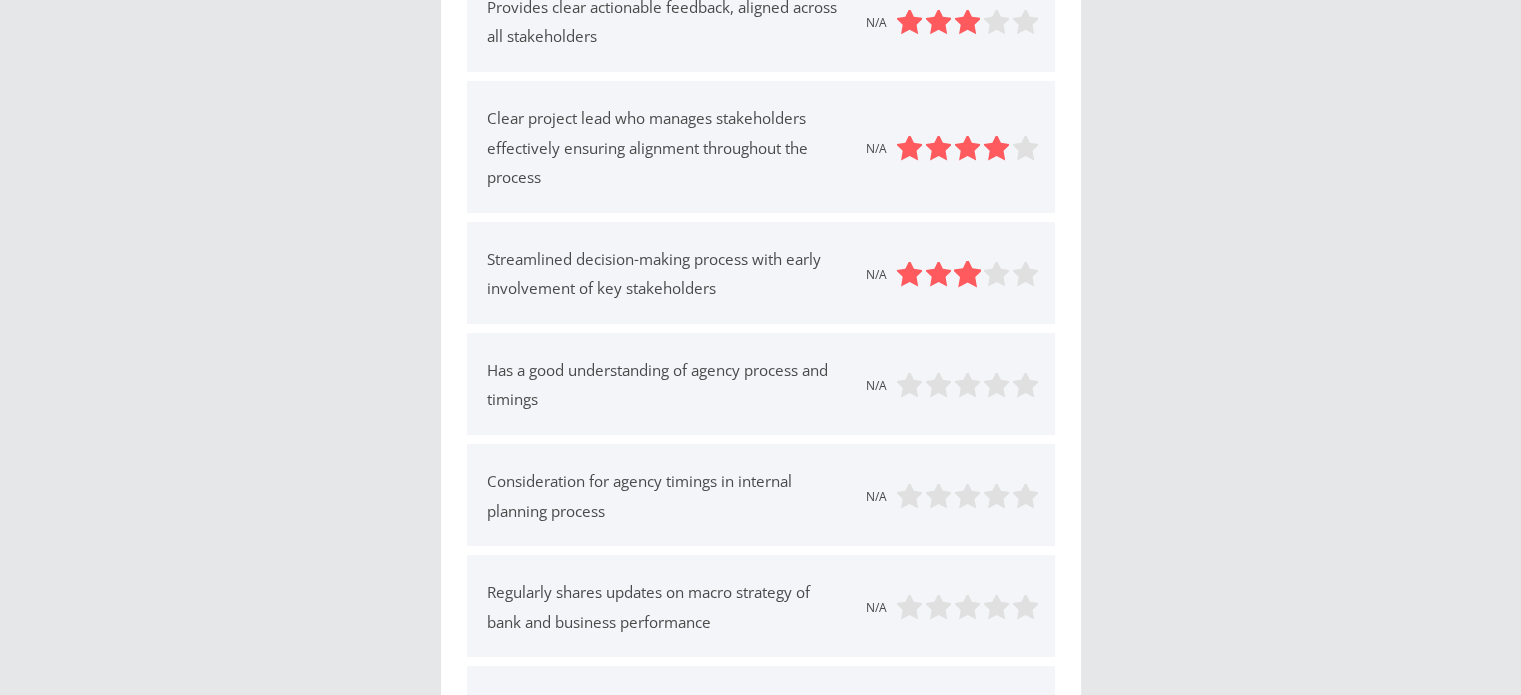 click at bounding box center (967, 274) 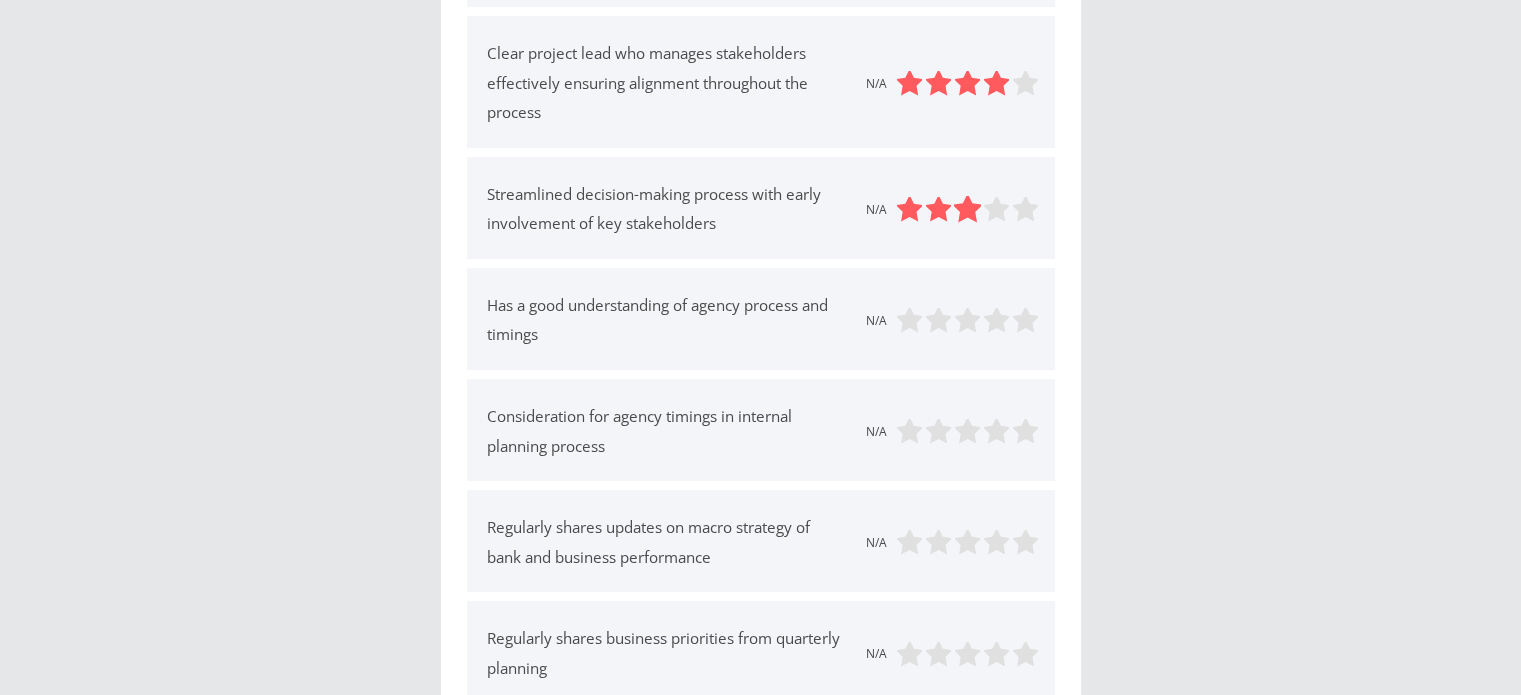 scroll, scrollTop: 644, scrollLeft: 0, axis: vertical 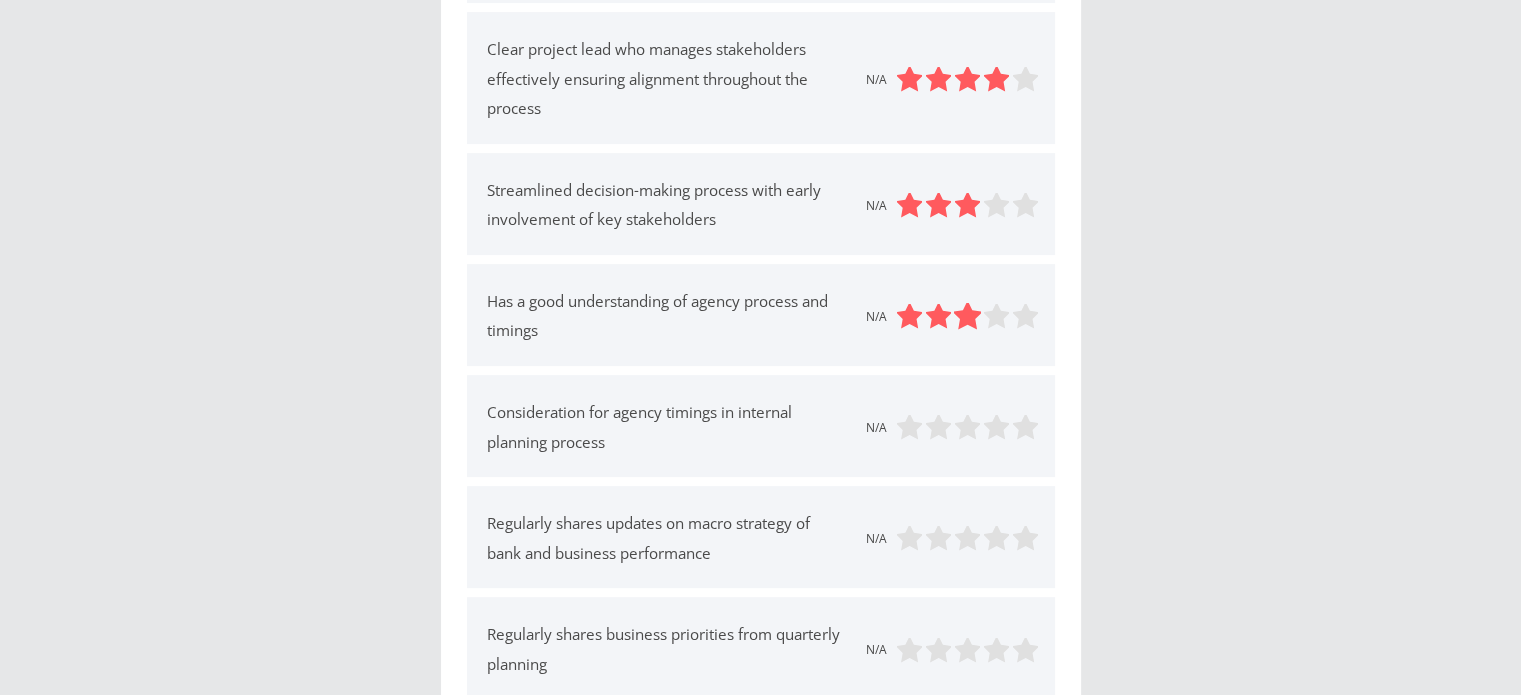 click at bounding box center (967, 317) 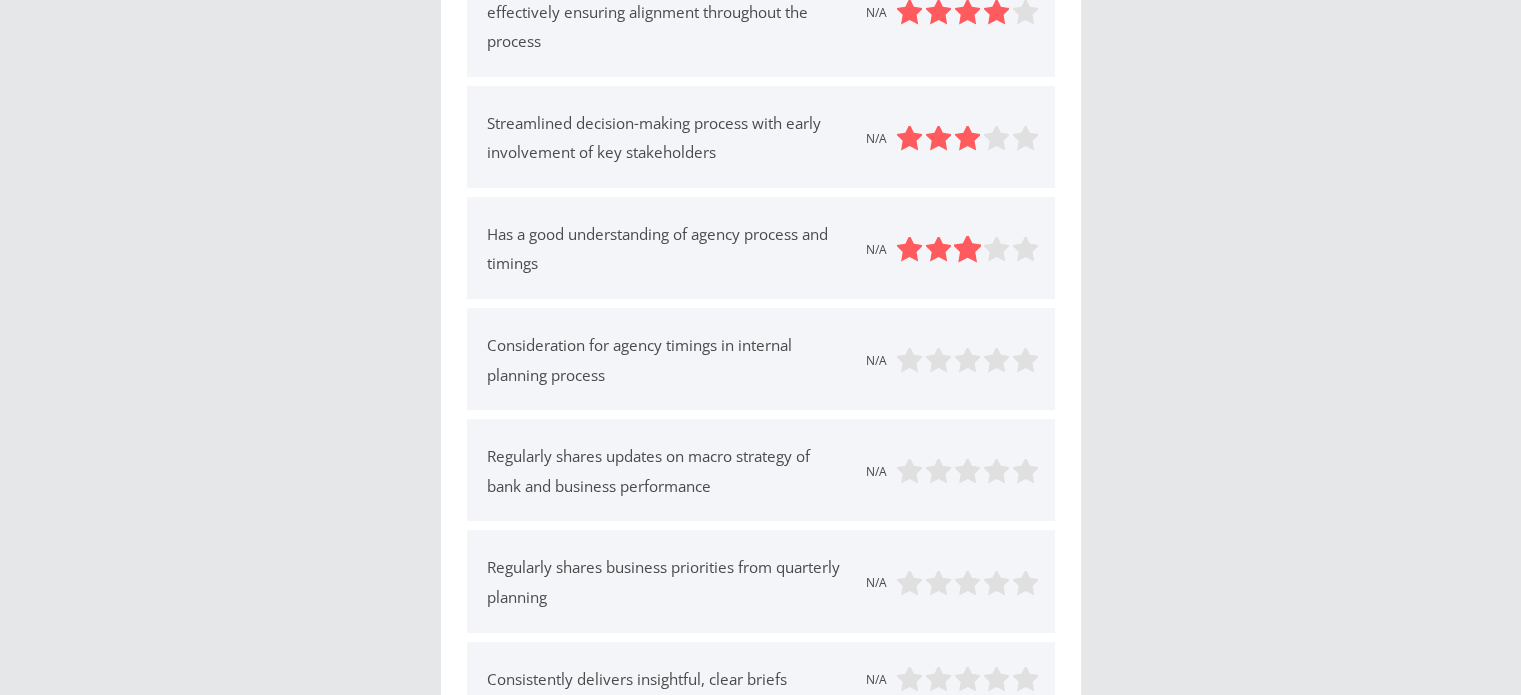 scroll, scrollTop: 712, scrollLeft: 0, axis: vertical 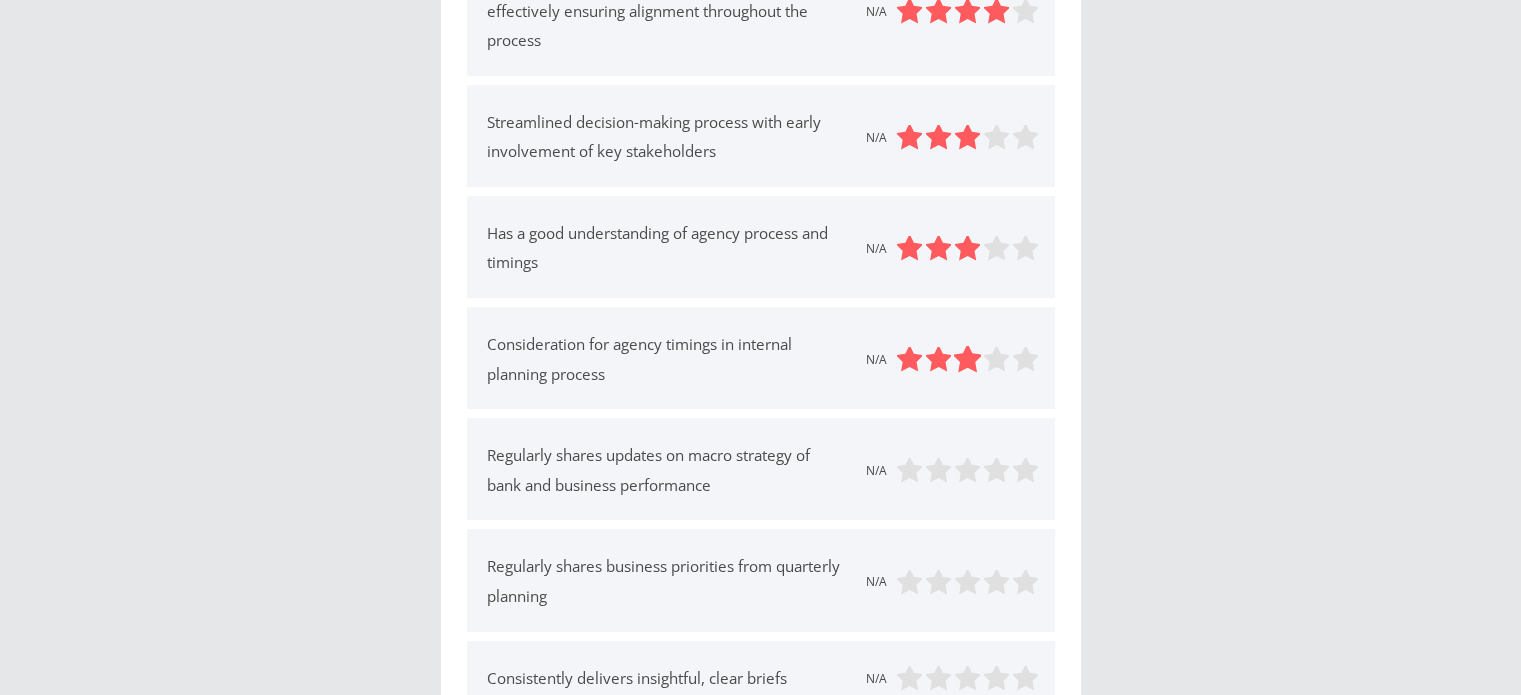 click at bounding box center (967, 360) 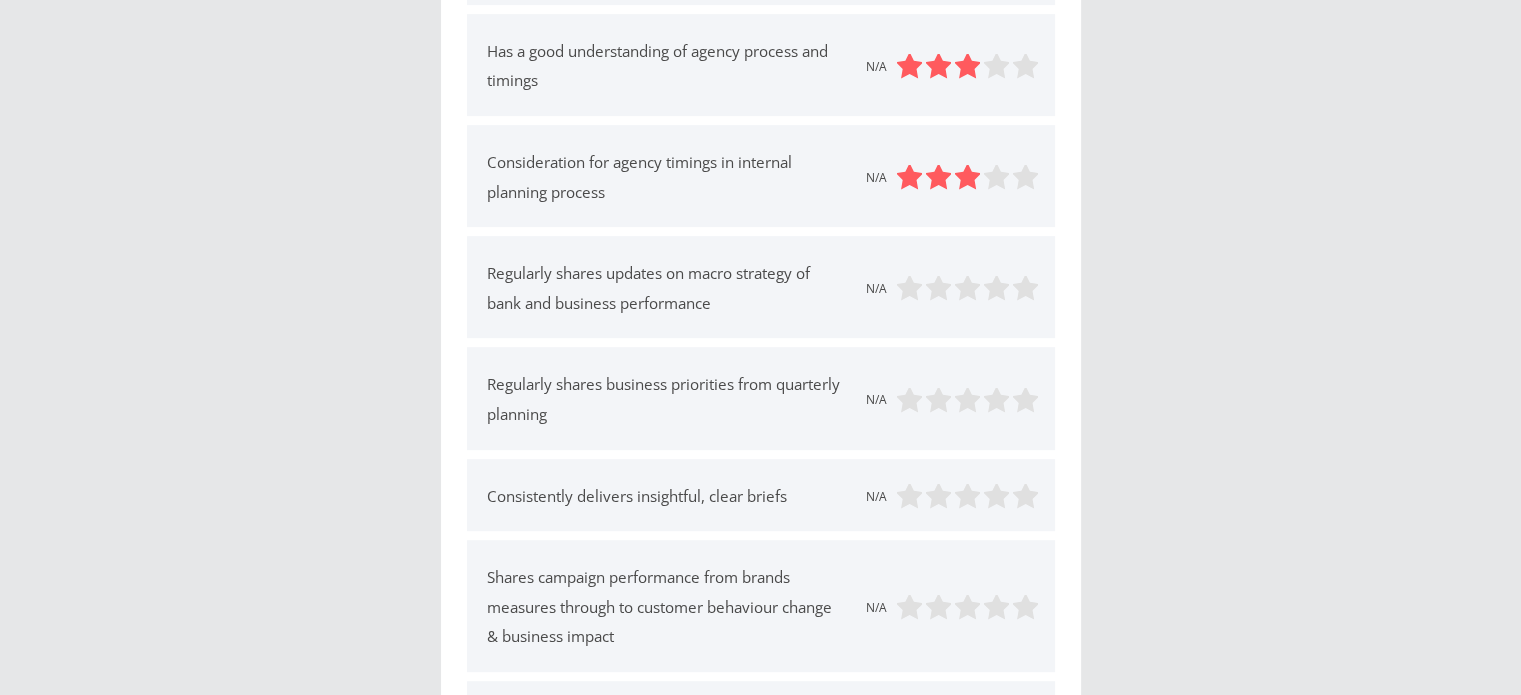 scroll, scrollTop: 895, scrollLeft: 0, axis: vertical 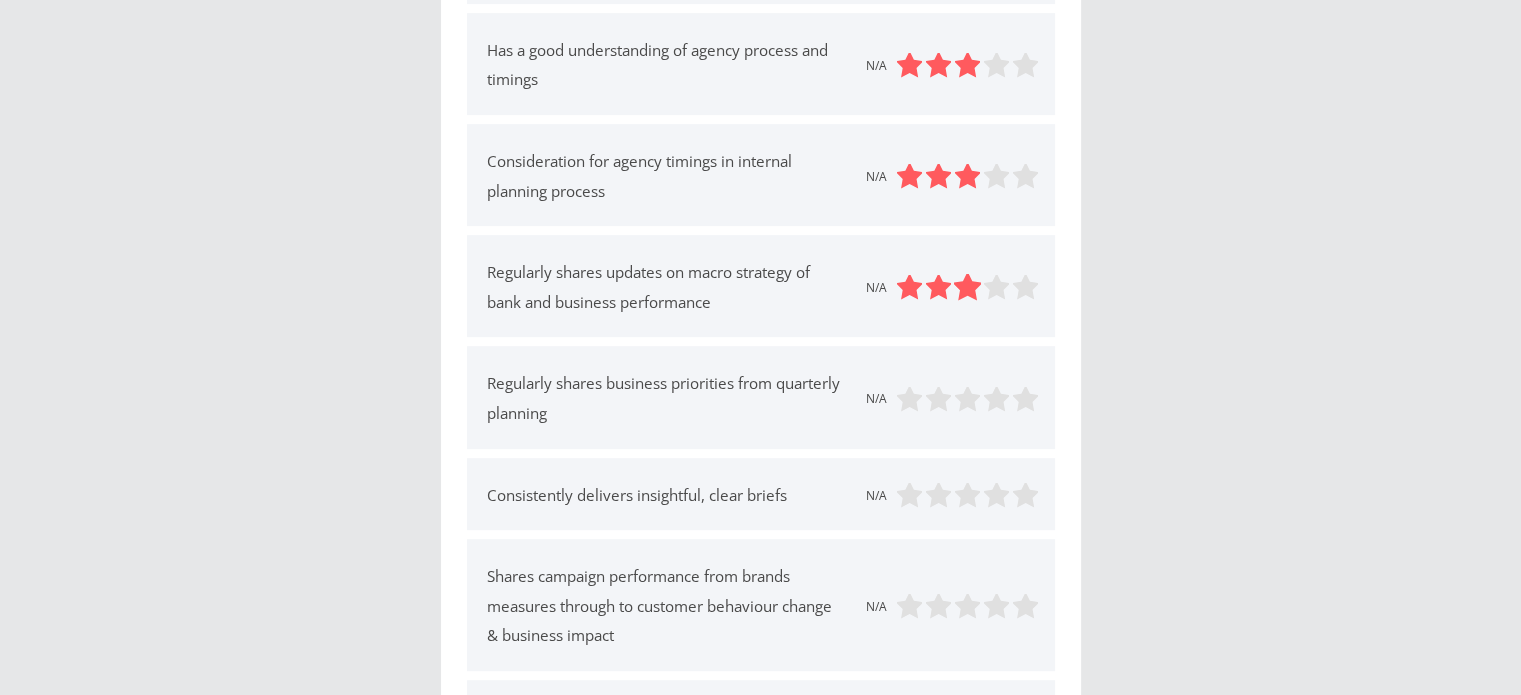 click at bounding box center (967, 288) 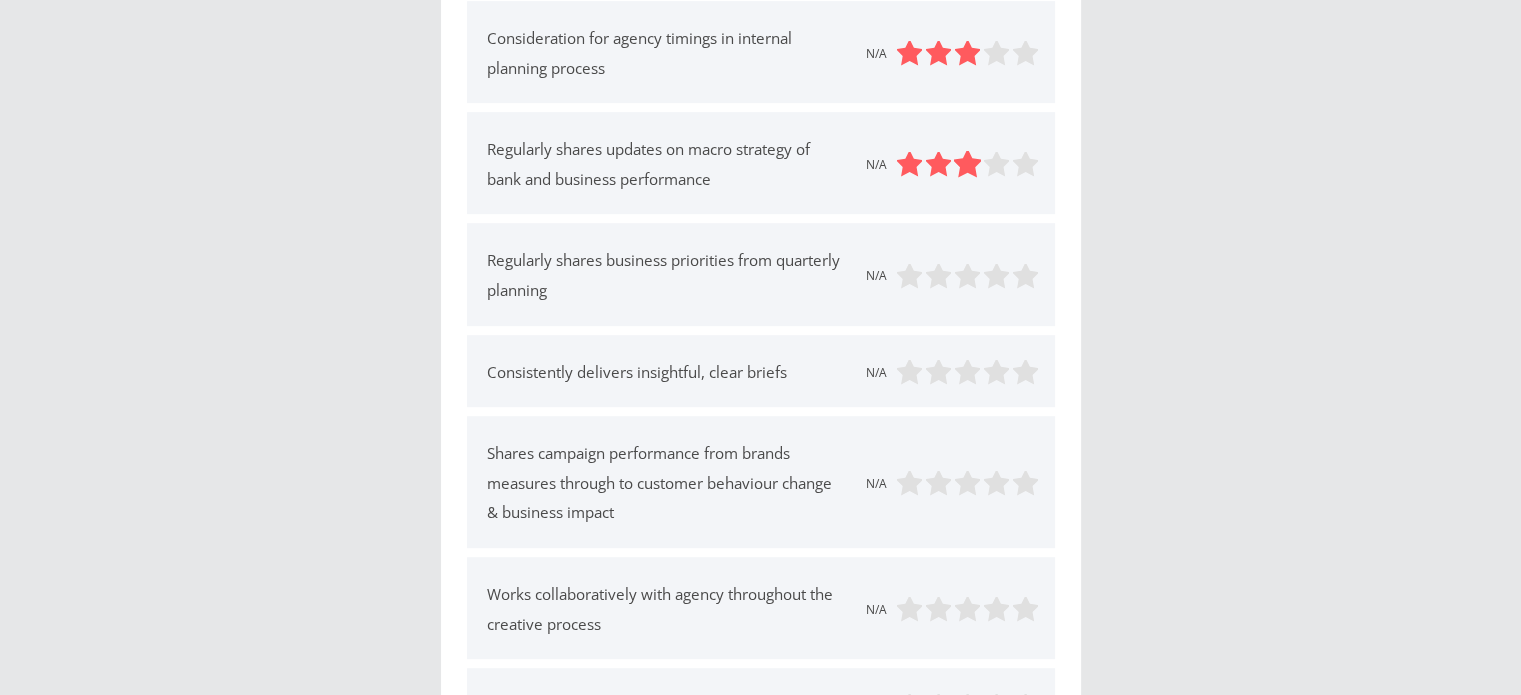 scroll, scrollTop: 1019, scrollLeft: 0, axis: vertical 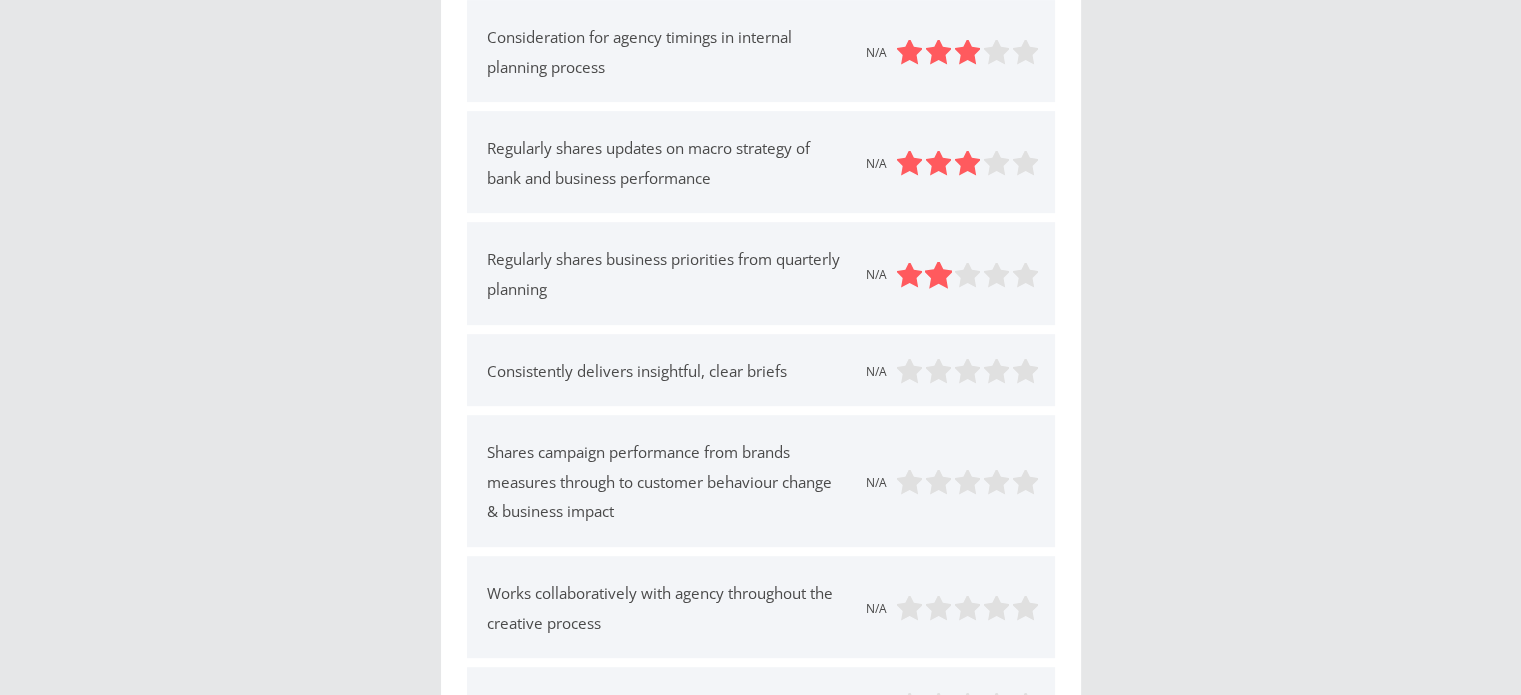 click at bounding box center [938, 275] 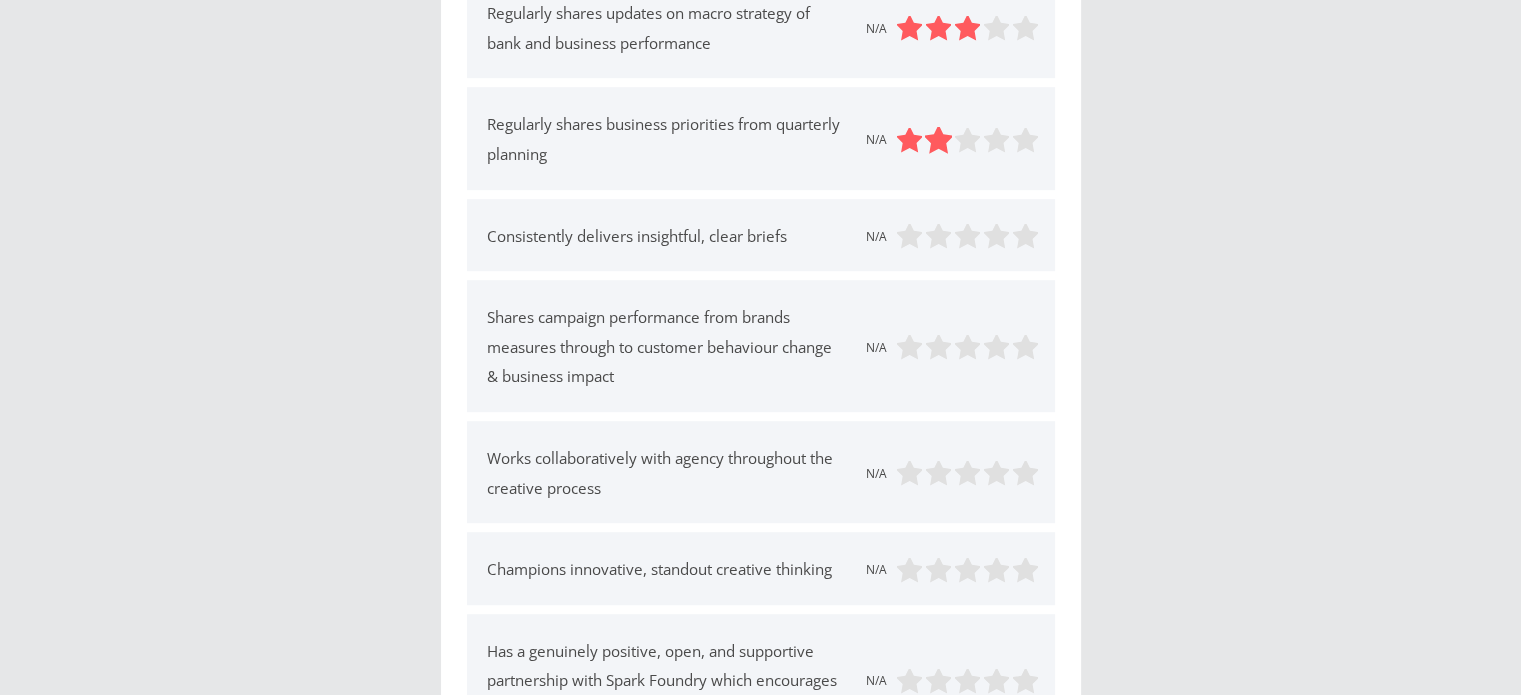 scroll, scrollTop: 1160, scrollLeft: 0, axis: vertical 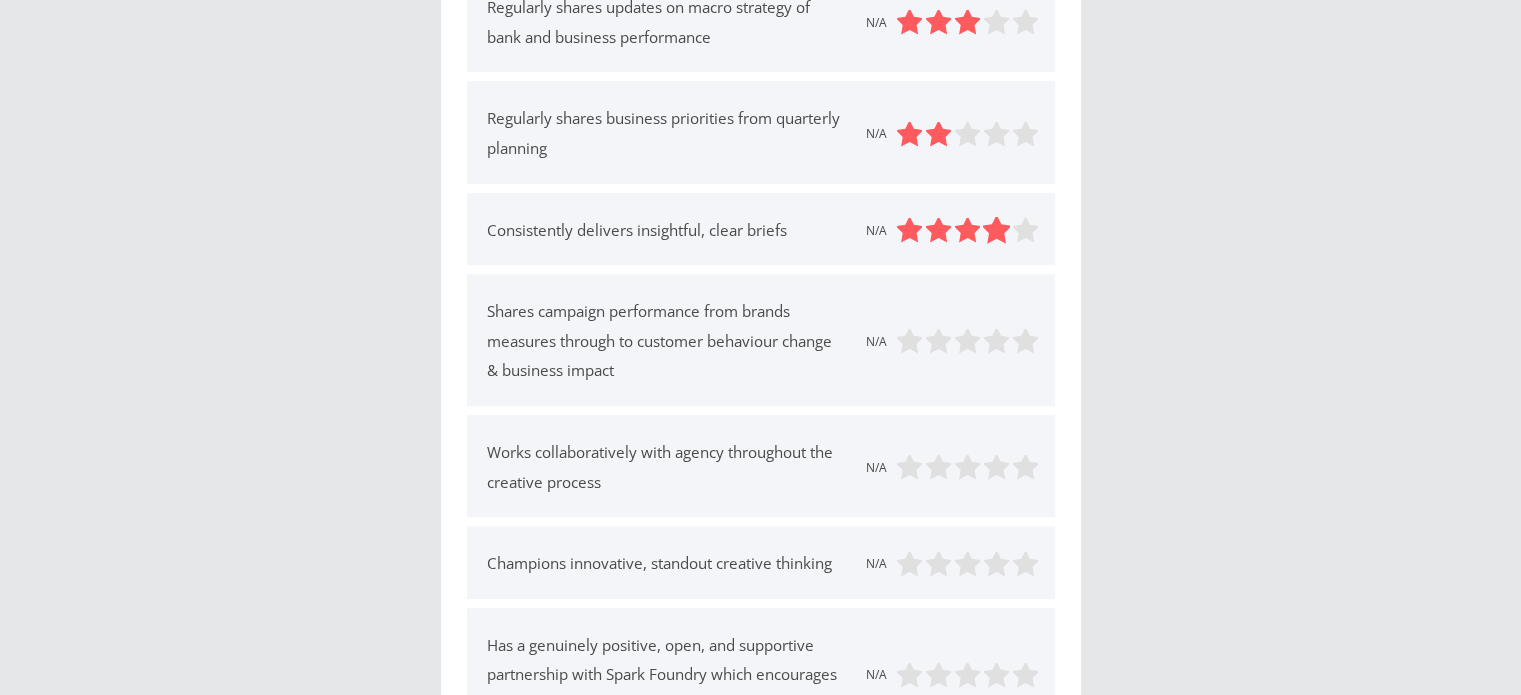click at bounding box center [996, 230] 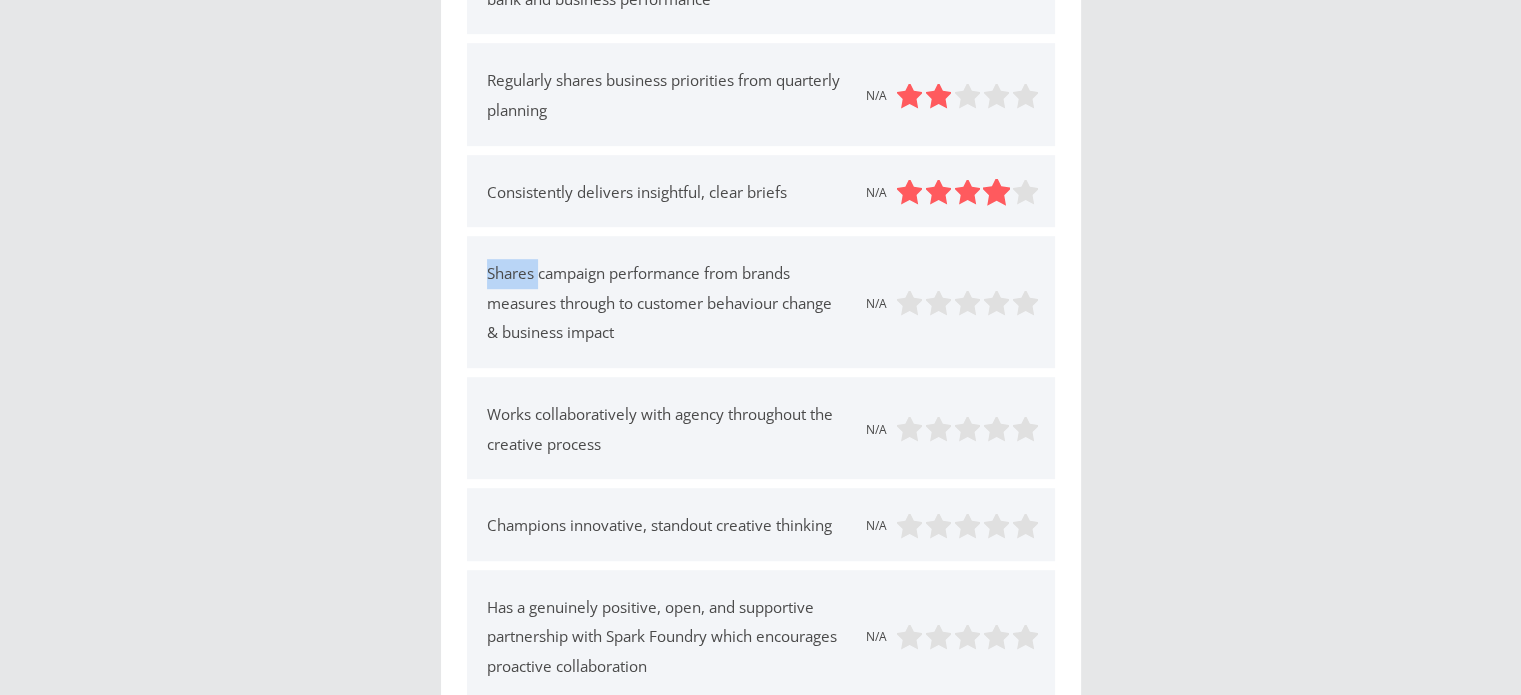 scroll, scrollTop: 1200, scrollLeft: 0, axis: vertical 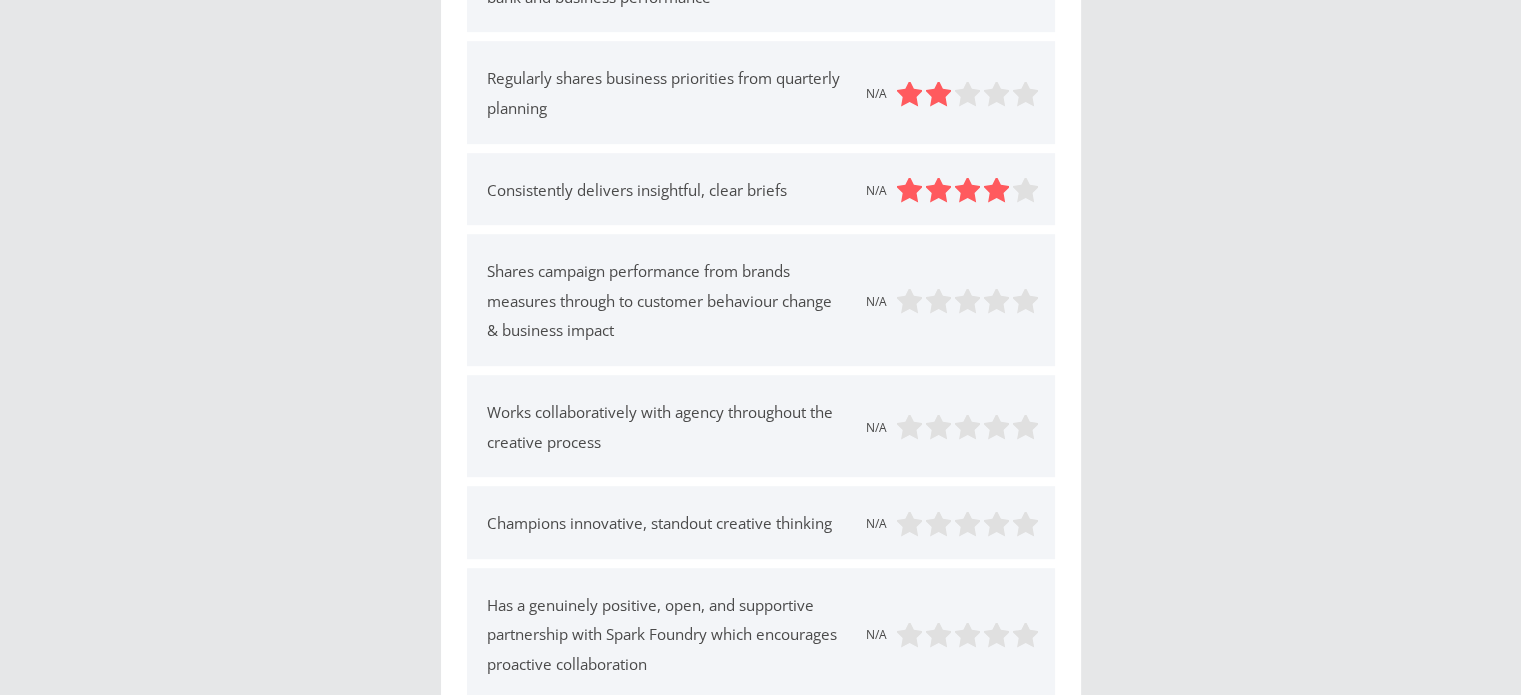 click on "Consistently delivers insightful, clear briefs N/A" at bounding box center (761, 189) 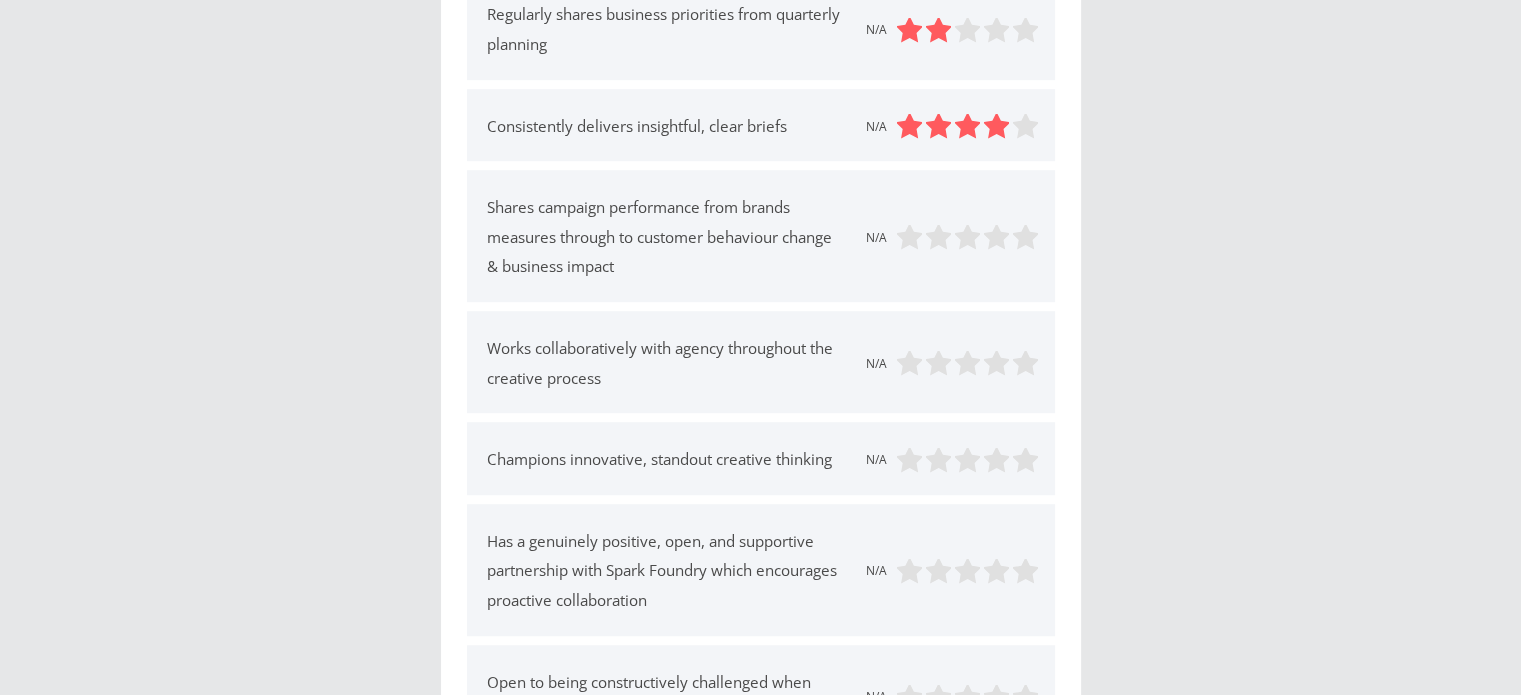 scroll, scrollTop: 1268, scrollLeft: 0, axis: vertical 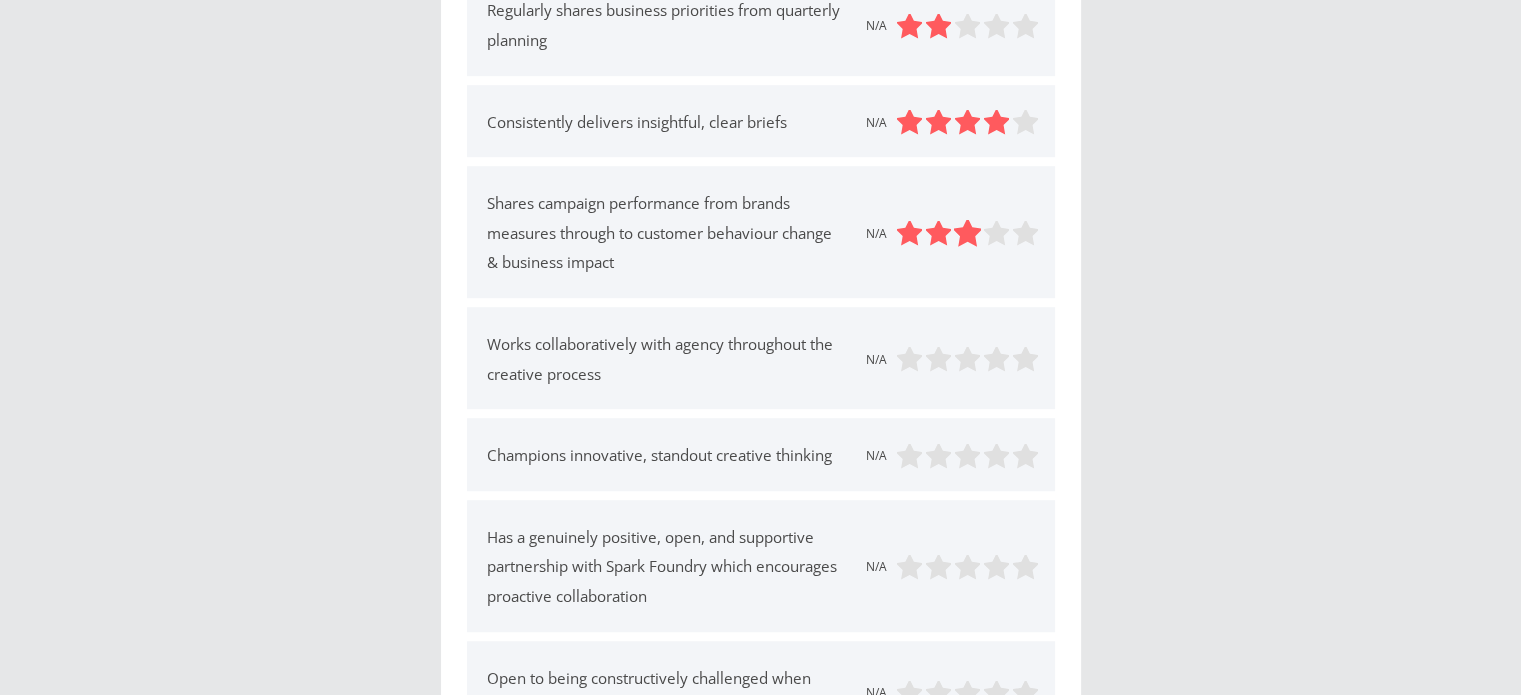 click at bounding box center (967, 234) 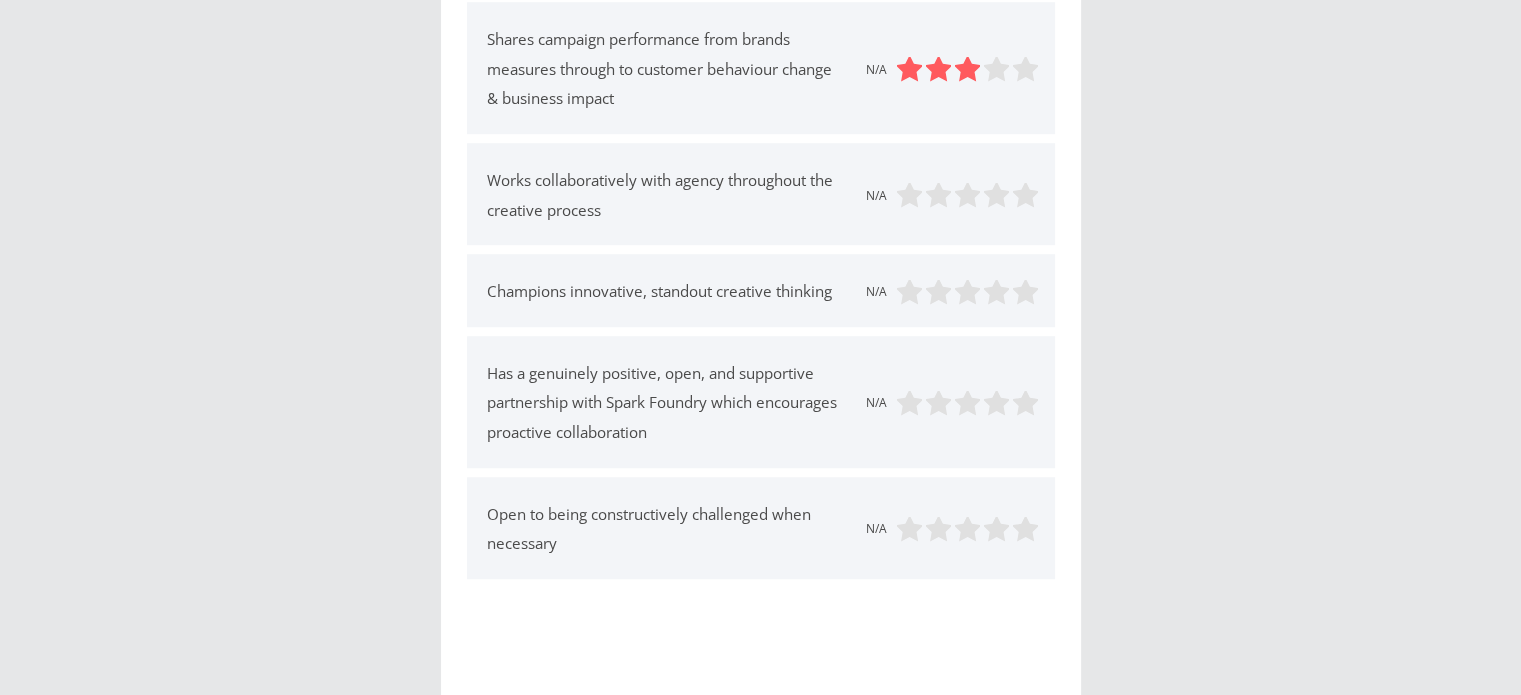 scroll, scrollTop: 1434, scrollLeft: 0, axis: vertical 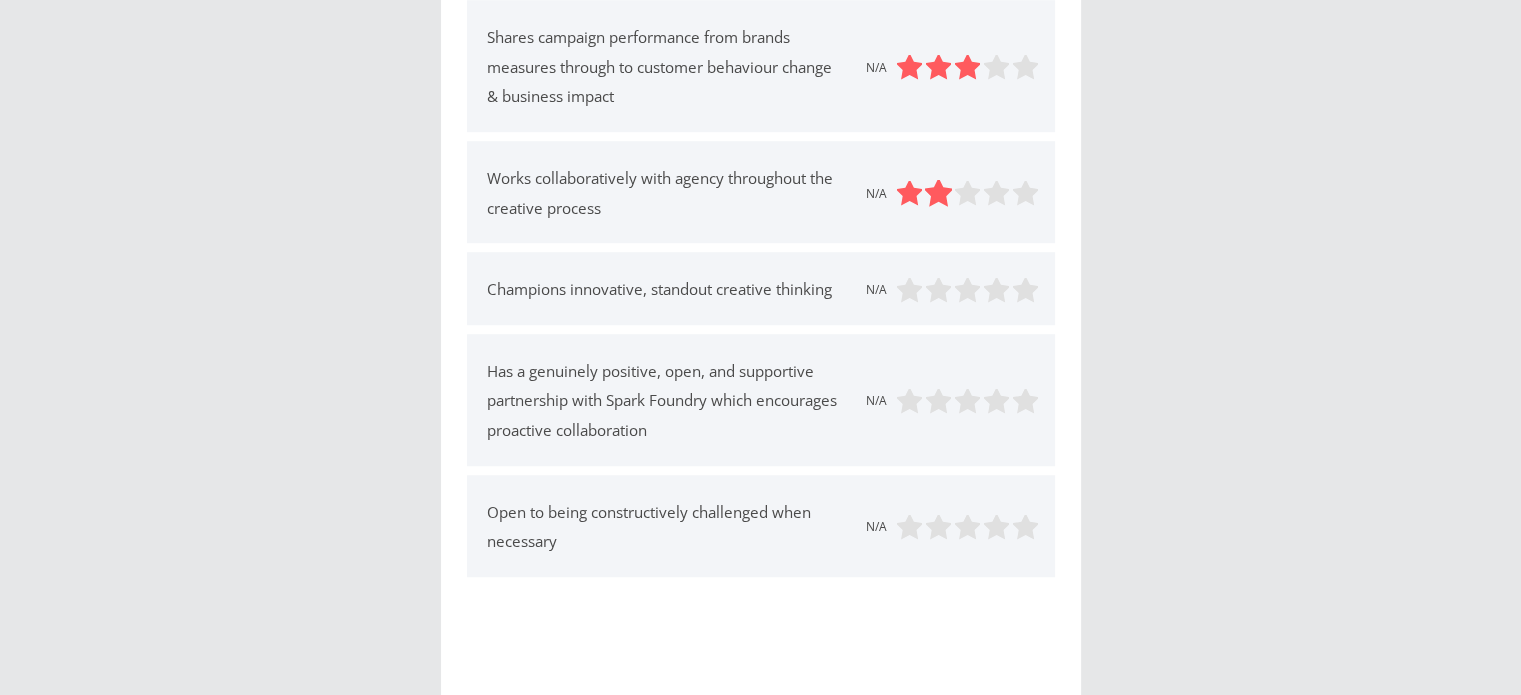 click at bounding box center (938, 194) 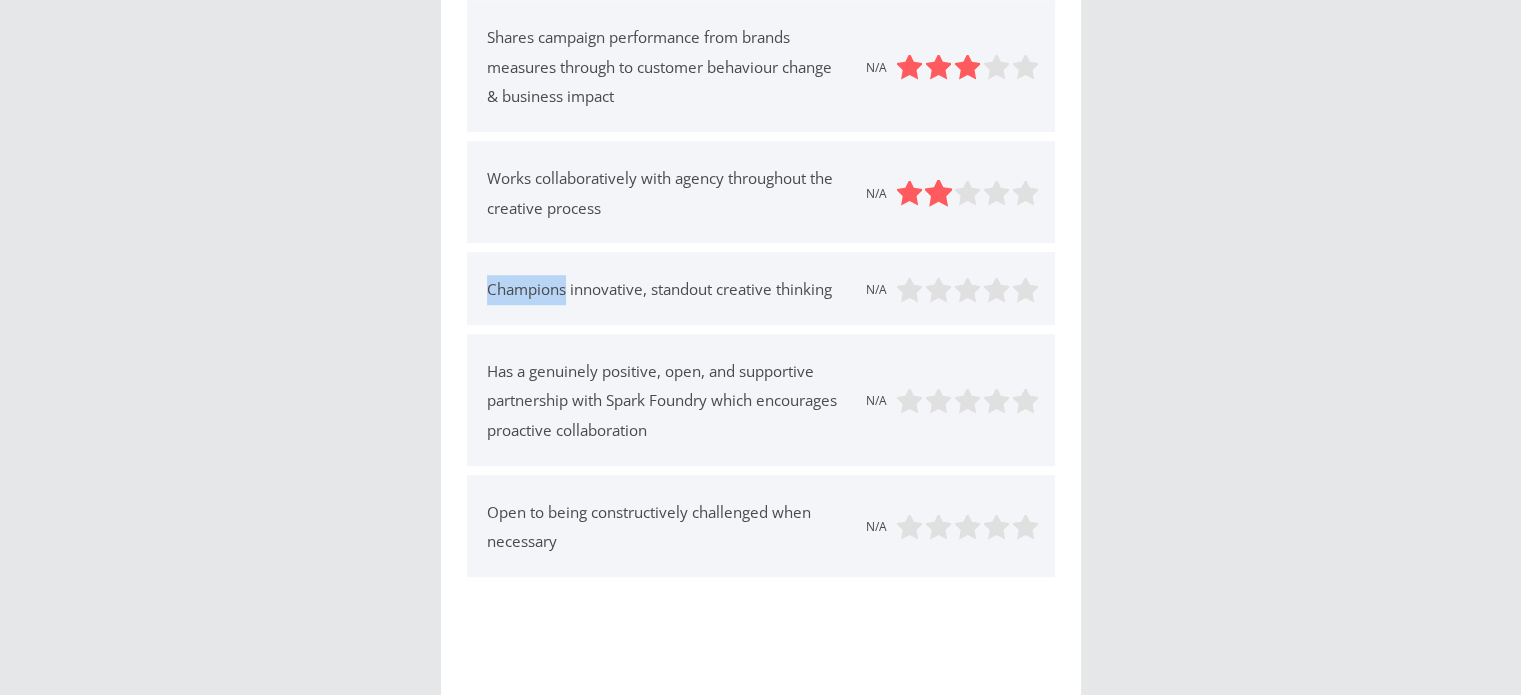 click at bounding box center (938, 194) 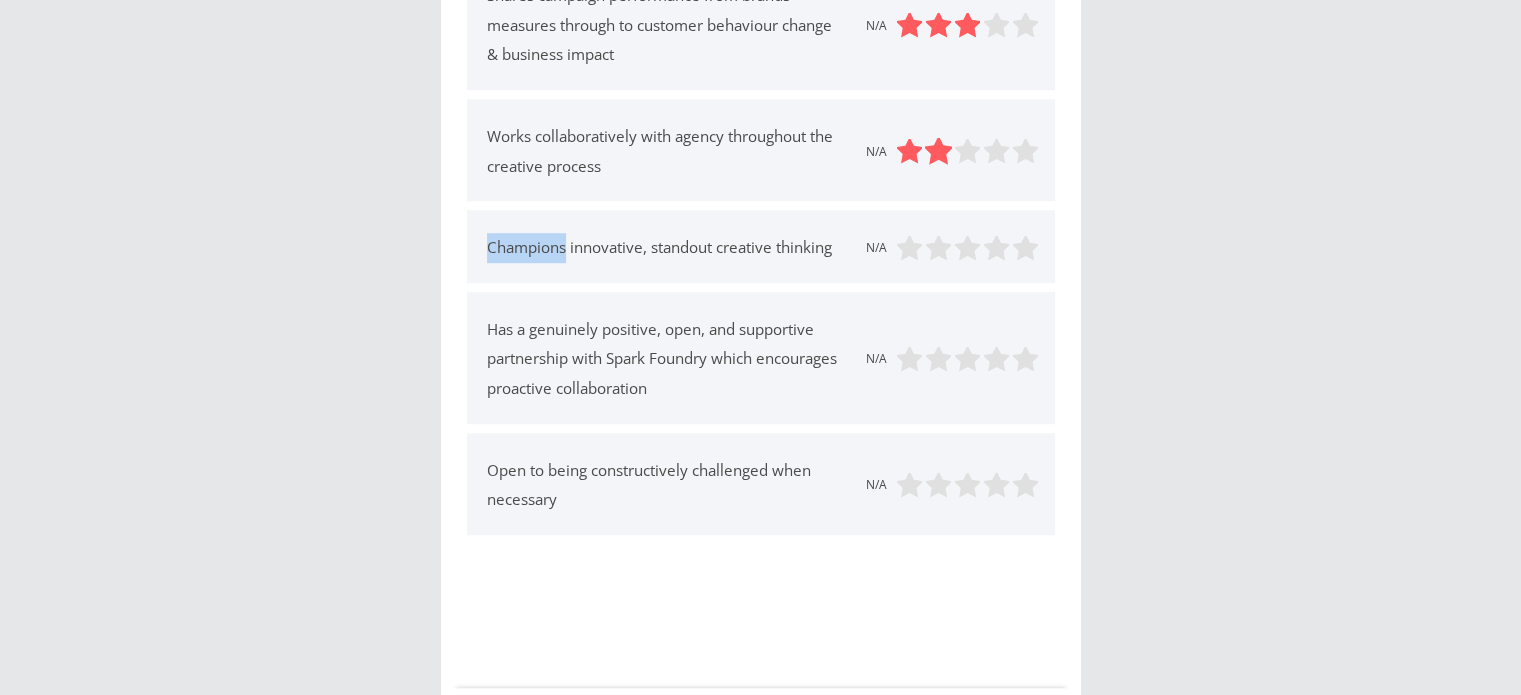 scroll, scrollTop: 1480, scrollLeft: 0, axis: vertical 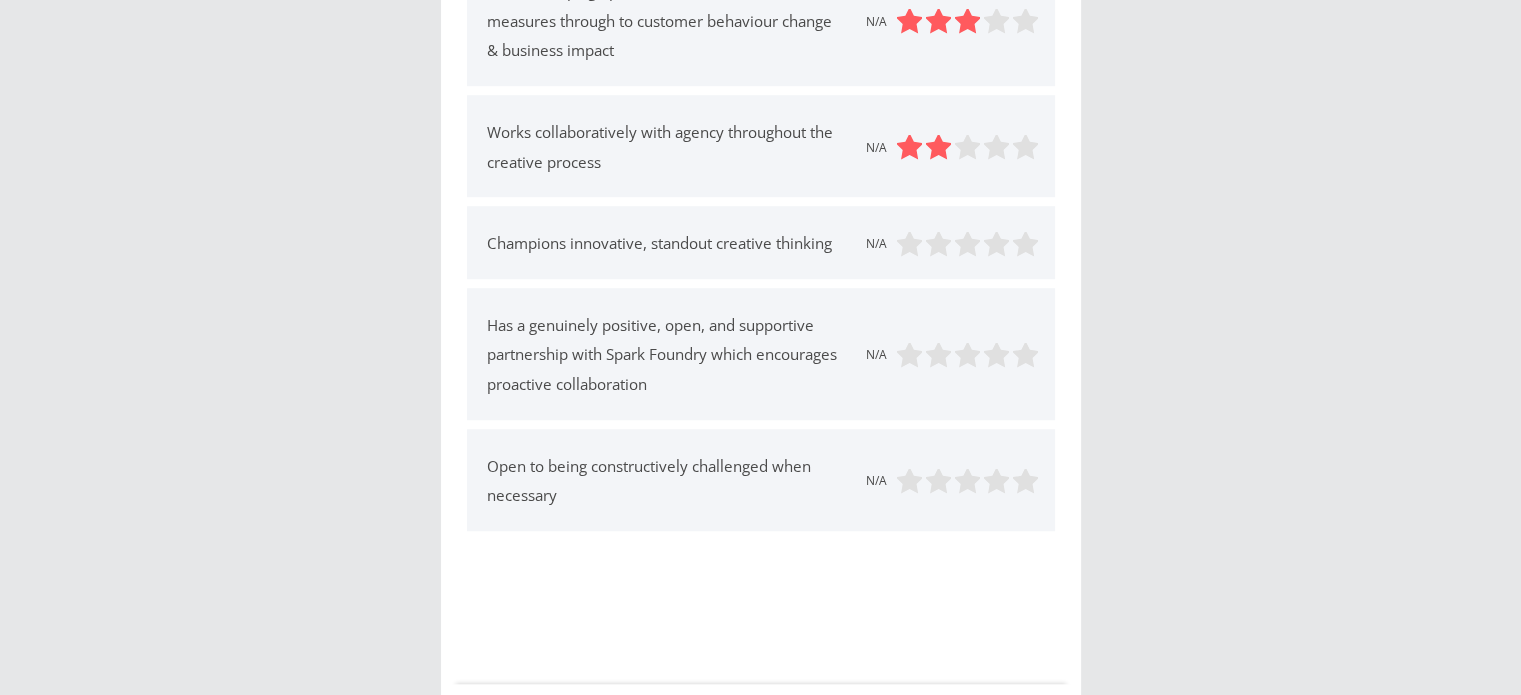 click on "Easy to work with N/A             Cultural Fit N/A             Consistently meets agreed timelines for reviewing work and providing feedback N/A             Provides clear actionable feedback, aligned across all stakeholders N/A             Clear project lead who manages stakeholders effectively ensuring alignment throughout the process N/A             Streamlined decision-making process with early involvement of key stakeholders N/A             Has a good understanding of agency process and timings N/A             Consideration for agency timings in internal planning process N/A             Regularly shares updates on macro strategy of bank and business performance N/A             Regularly shares business priorities from quarterly planning N/A             Consistently delivers insightful, clear briefs N/A             Shares campaign performance from brands measures through to customer behaviour change & business impact N/A             Works collaboratively with agency throughout the creative process N/A" at bounding box center [761, -340] 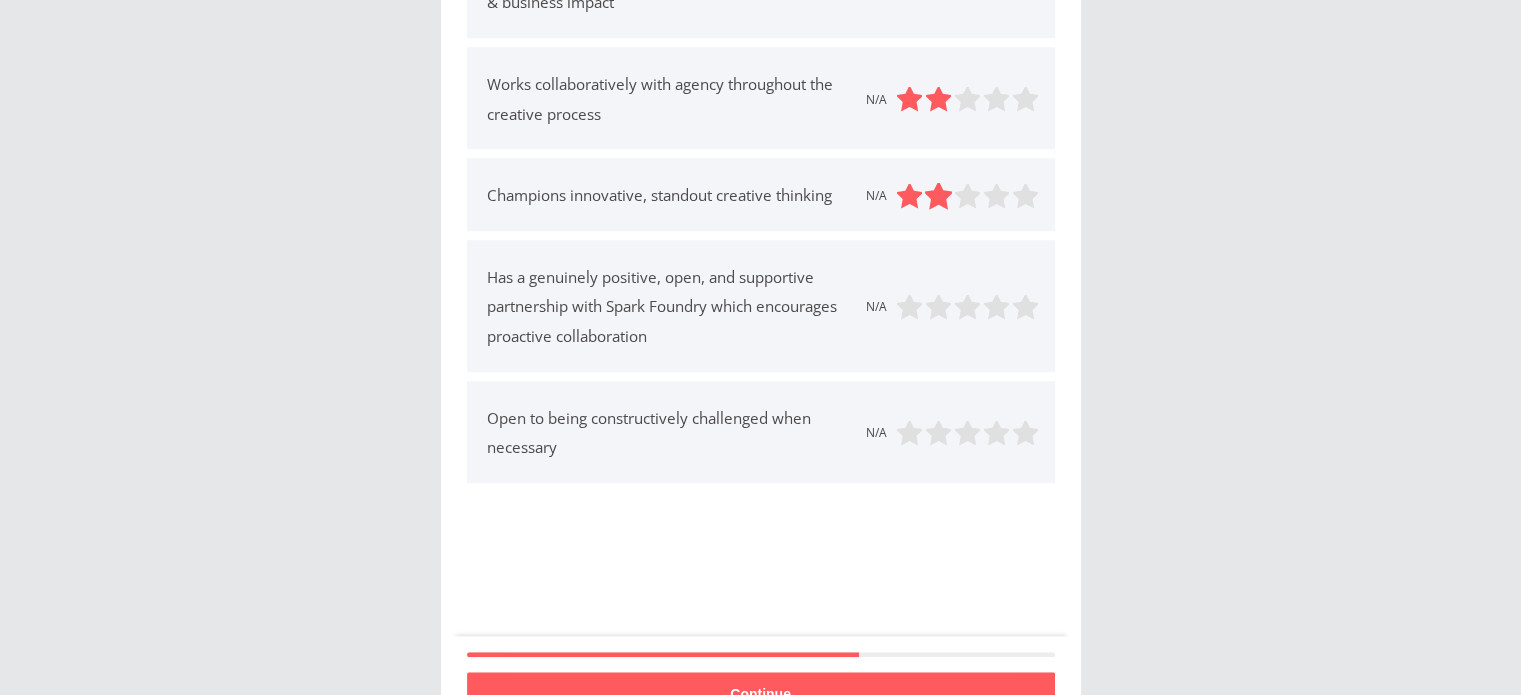 scroll, scrollTop: 1530, scrollLeft: 0, axis: vertical 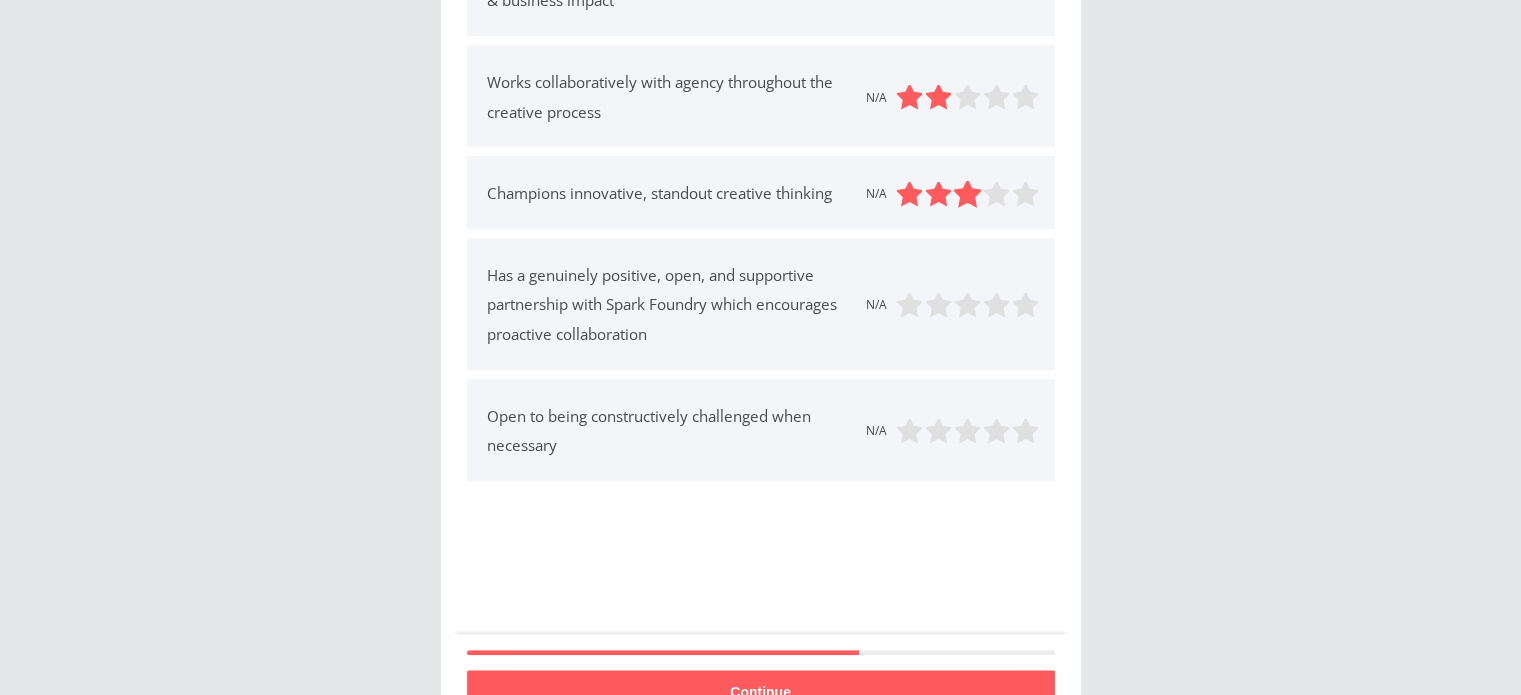 click at bounding box center [967, 194] 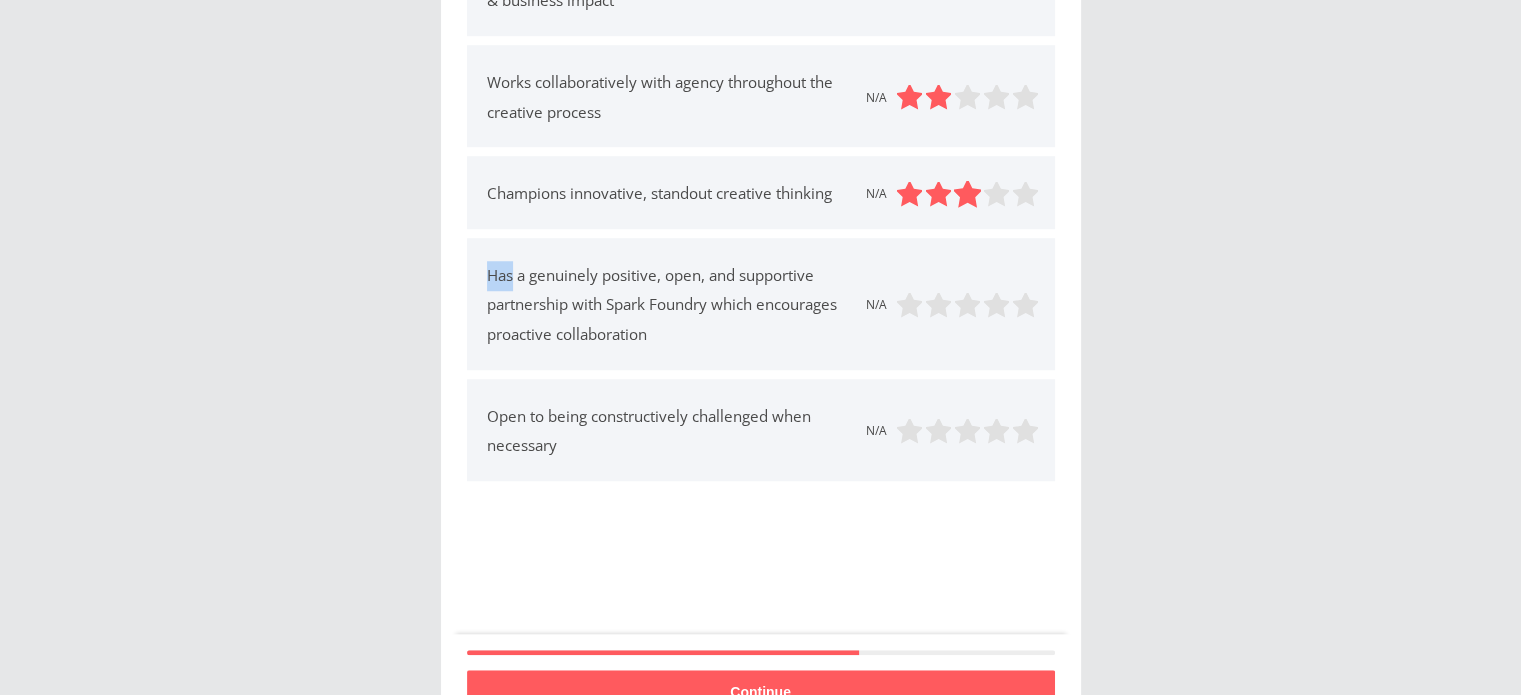 click at bounding box center (967, 194) 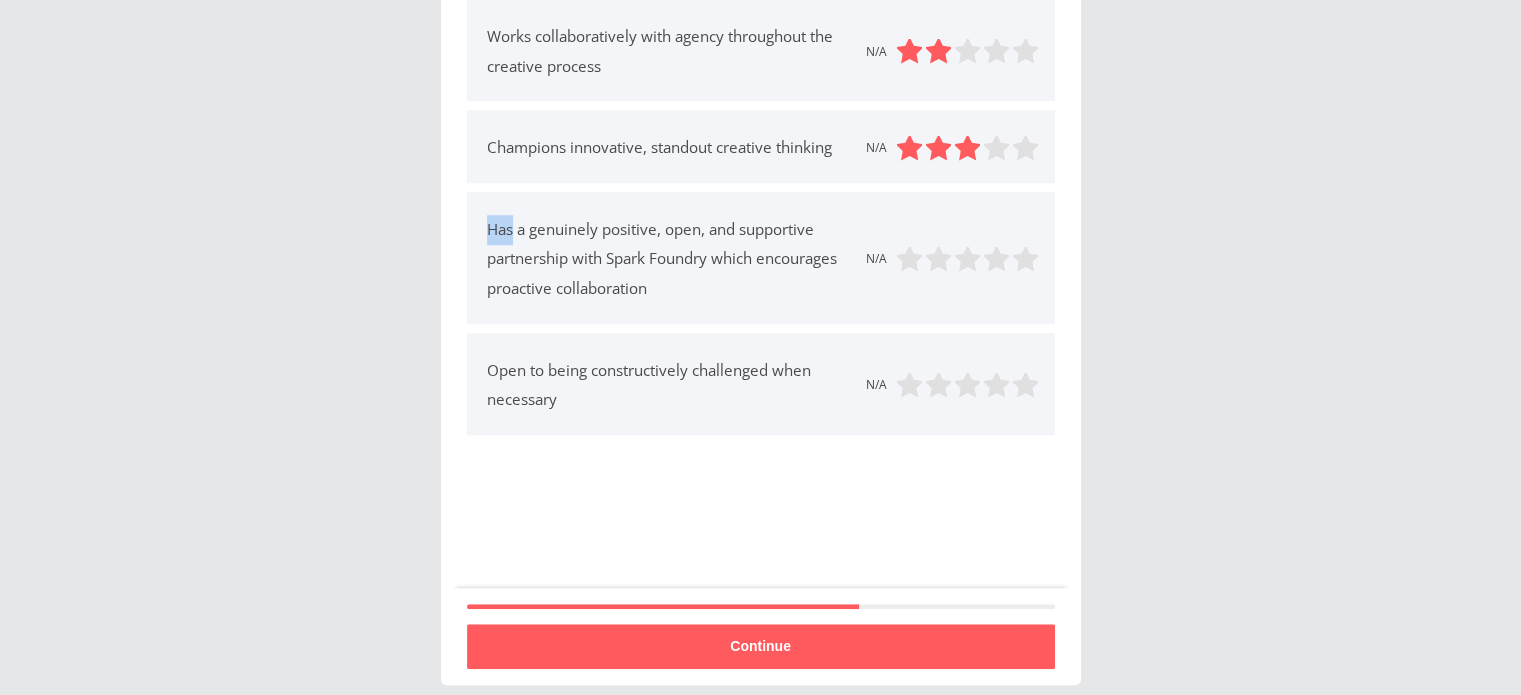scroll, scrollTop: 1575, scrollLeft: 0, axis: vertical 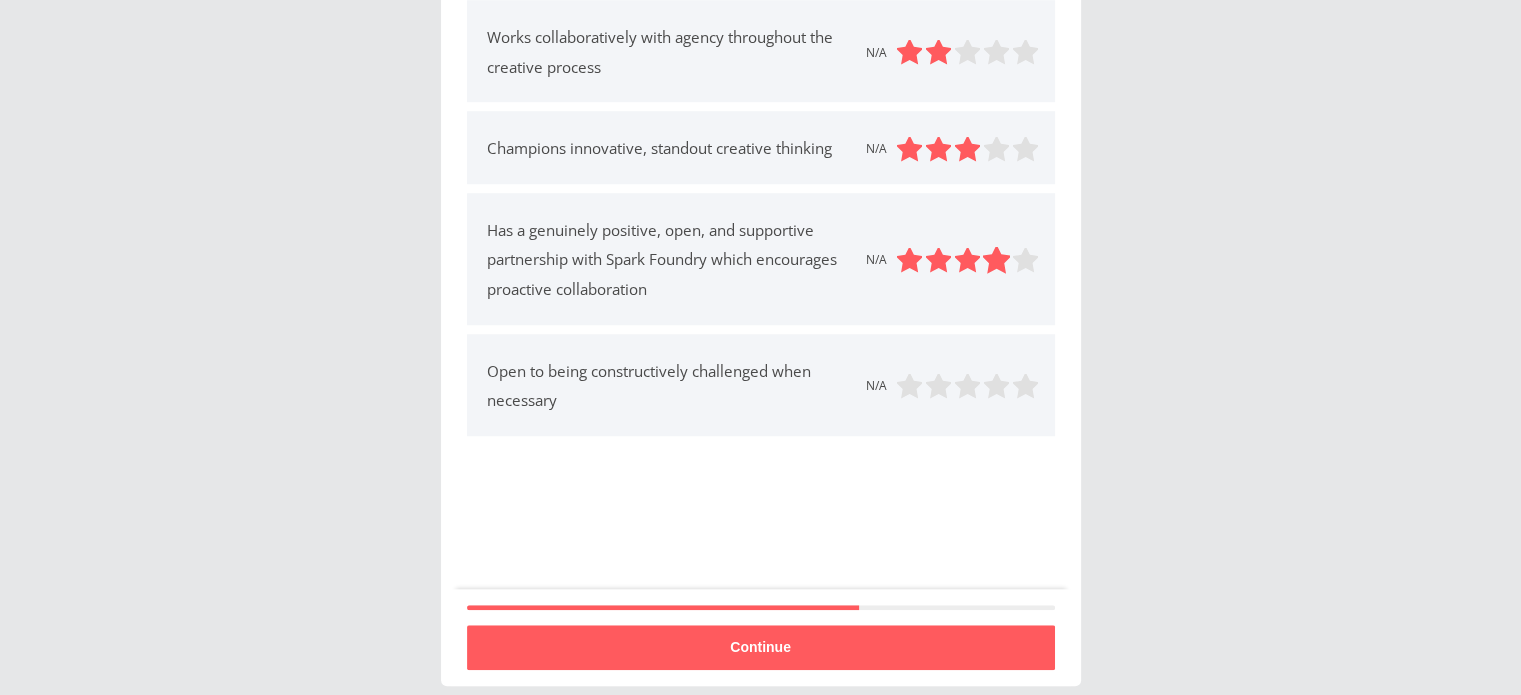 click at bounding box center [996, 260] 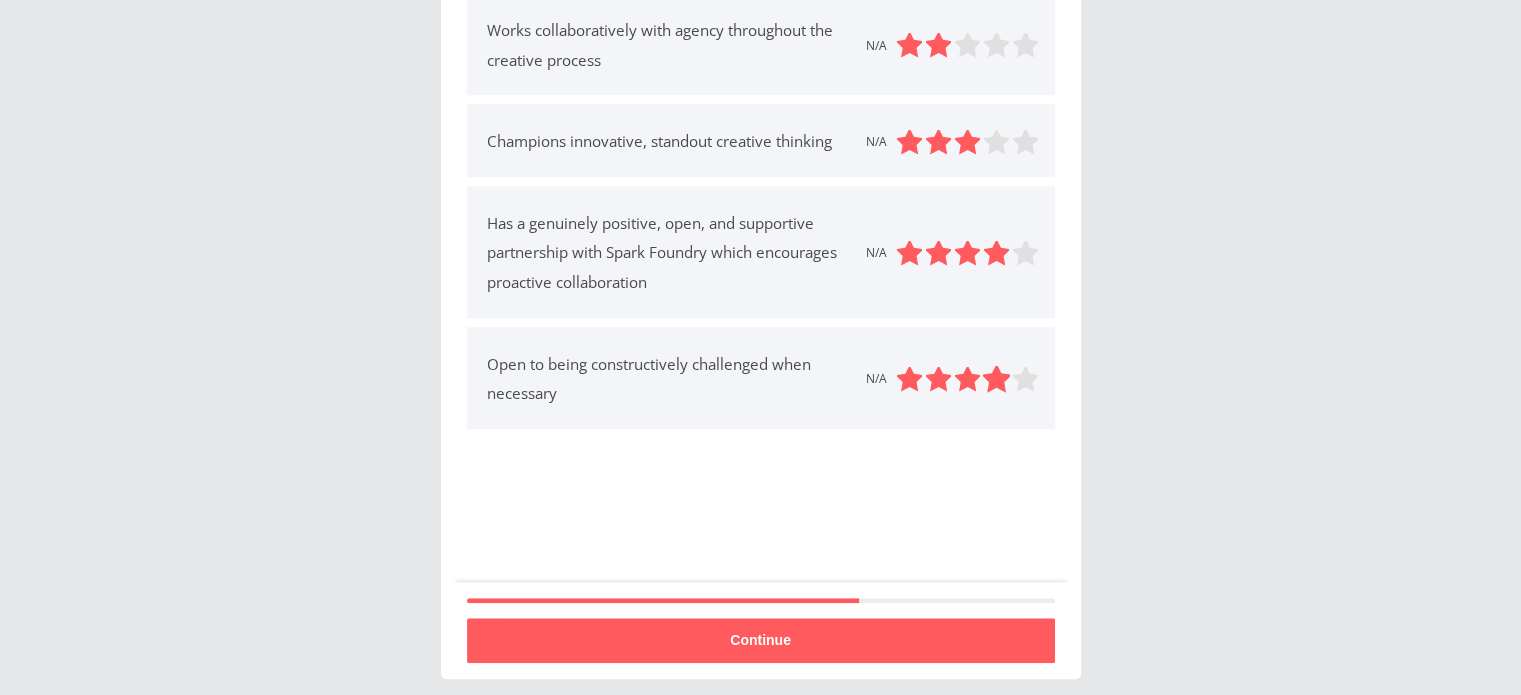 click at bounding box center [996, 379] 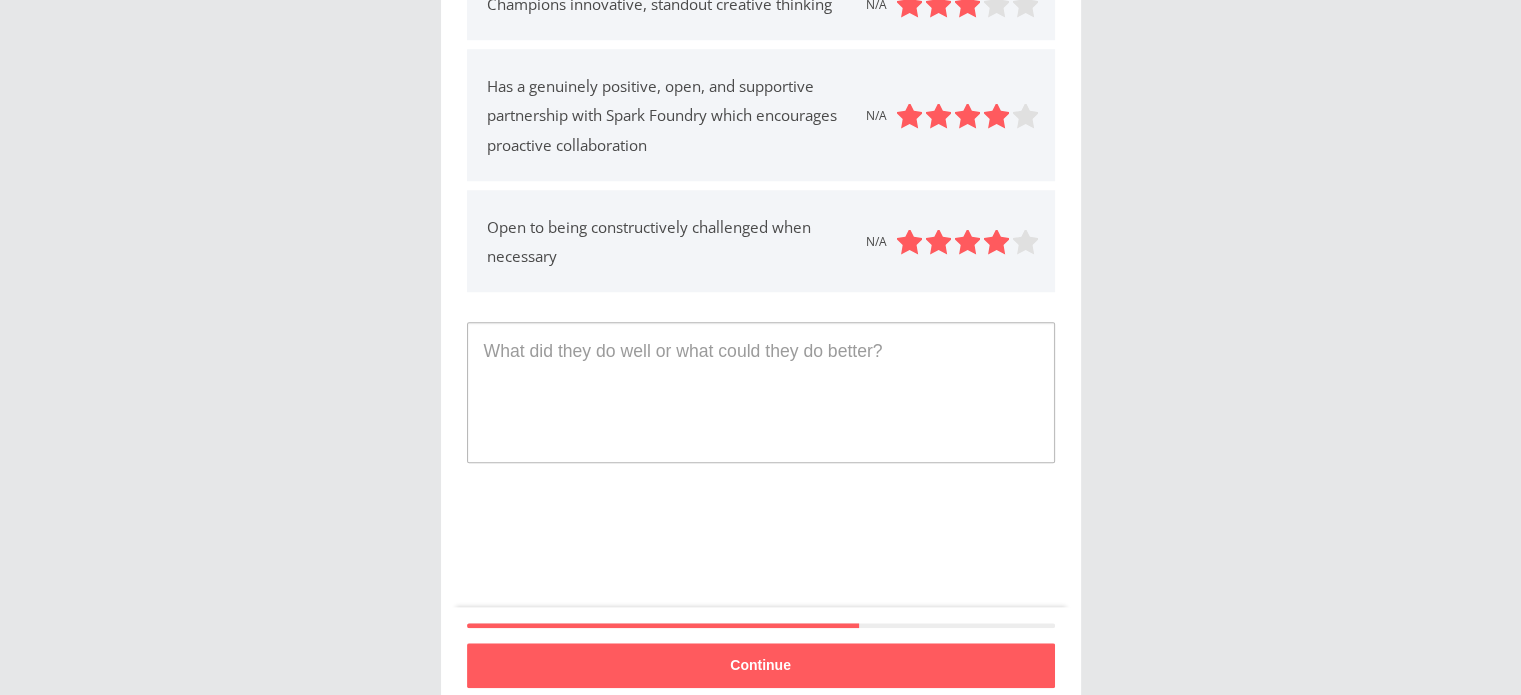 scroll, scrollTop: 1744, scrollLeft: 0, axis: vertical 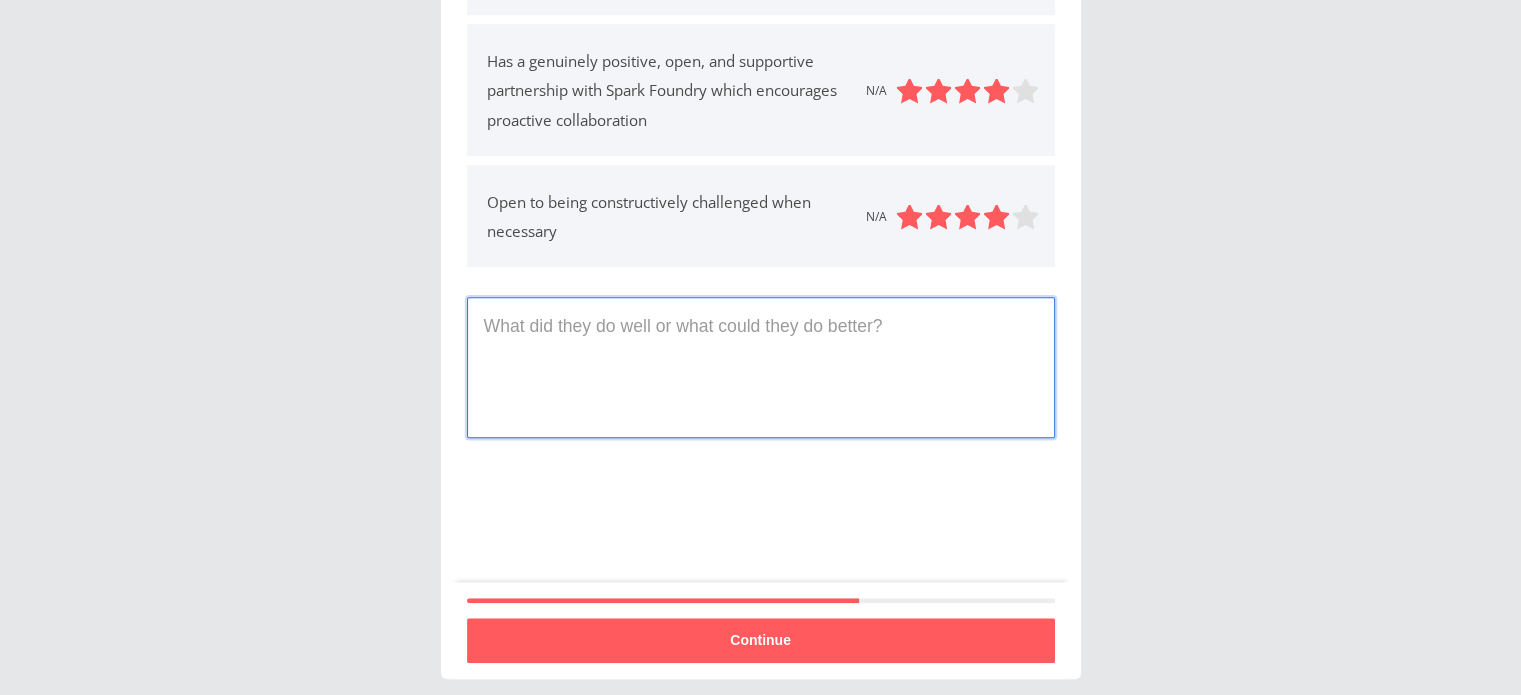 click at bounding box center [761, 367] 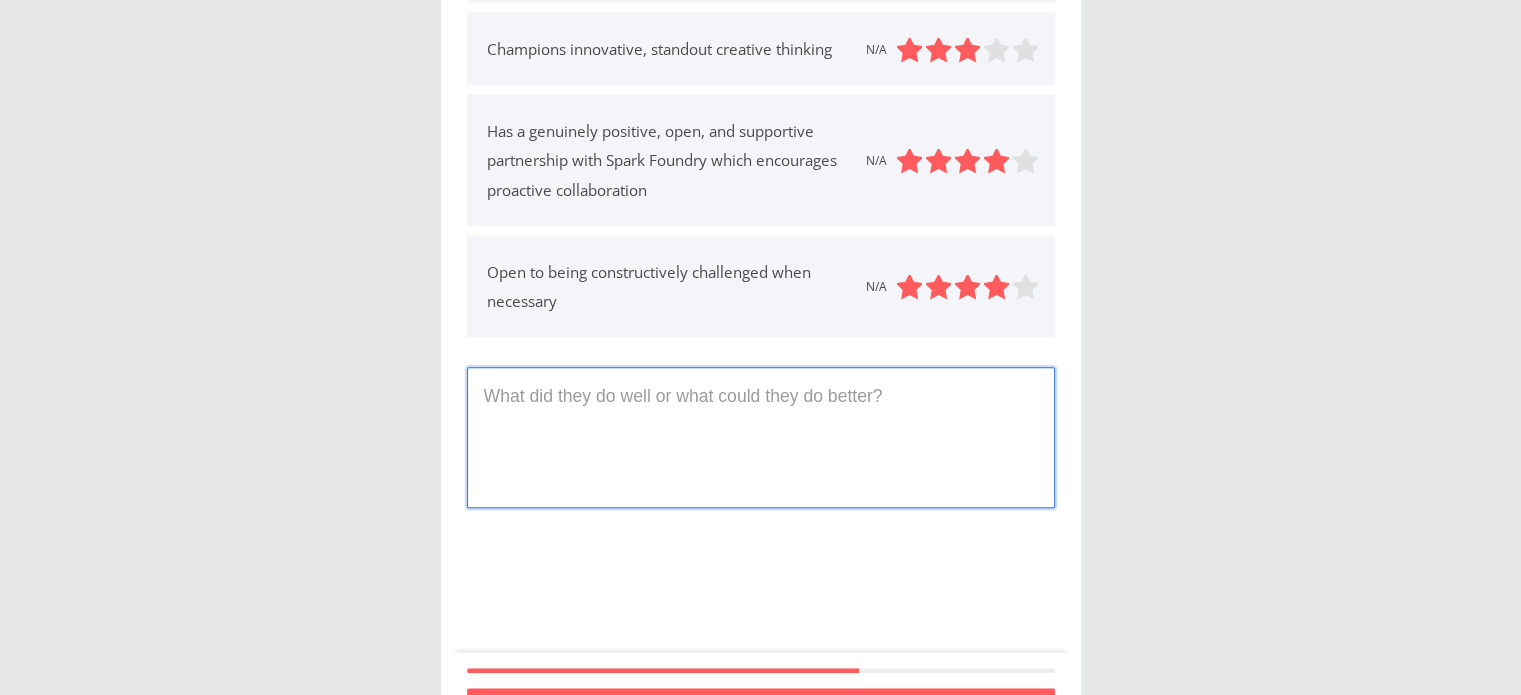 scroll, scrollTop: 1675, scrollLeft: 0, axis: vertical 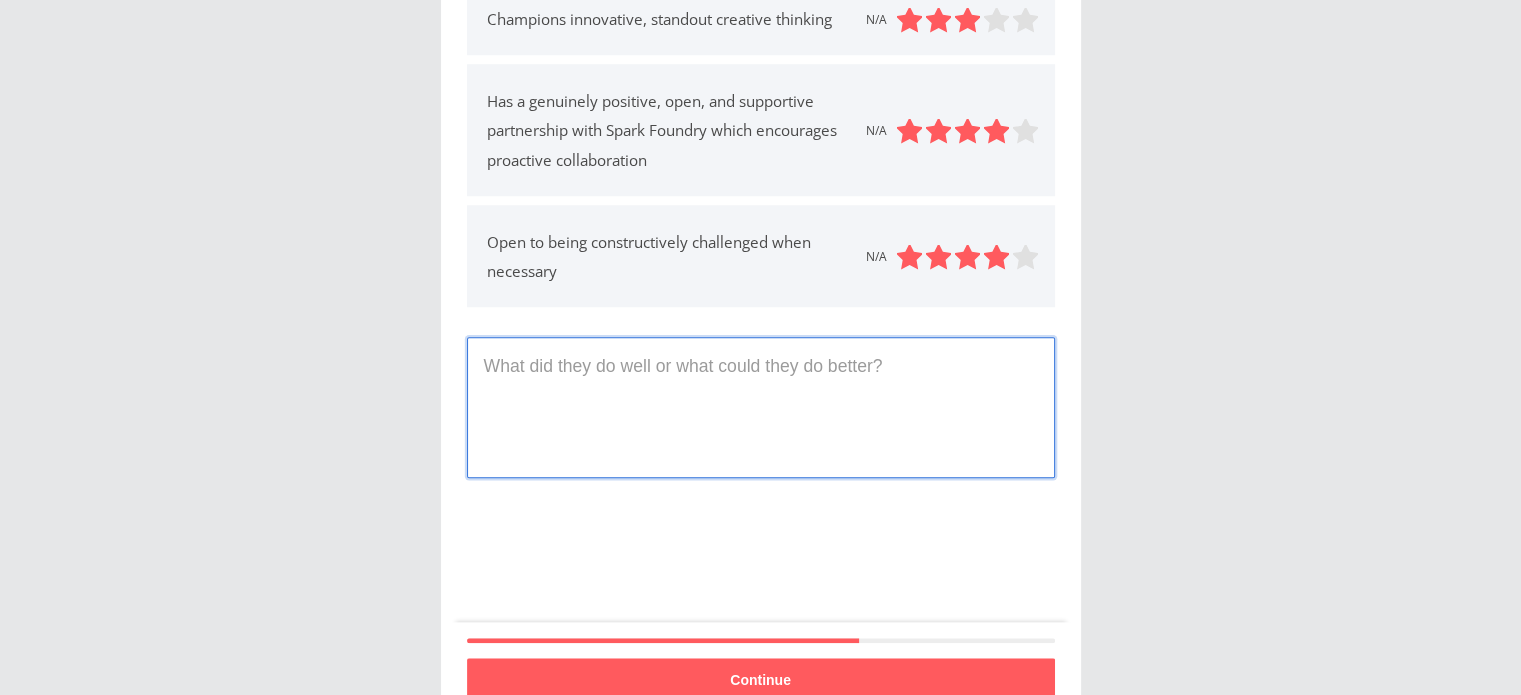 click at bounding box center (761, 407) 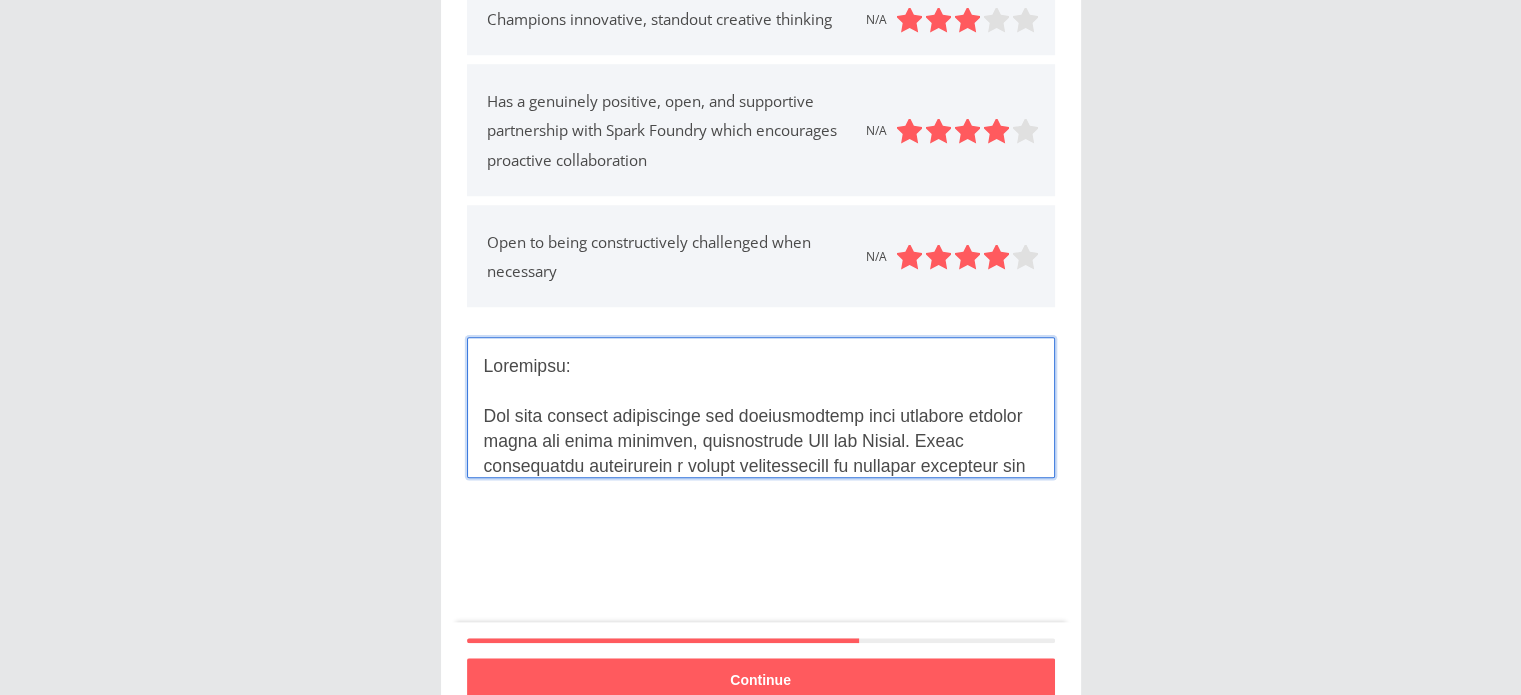 scroll, scrollTop: 566, scrollLeft: 0, axis: vertical 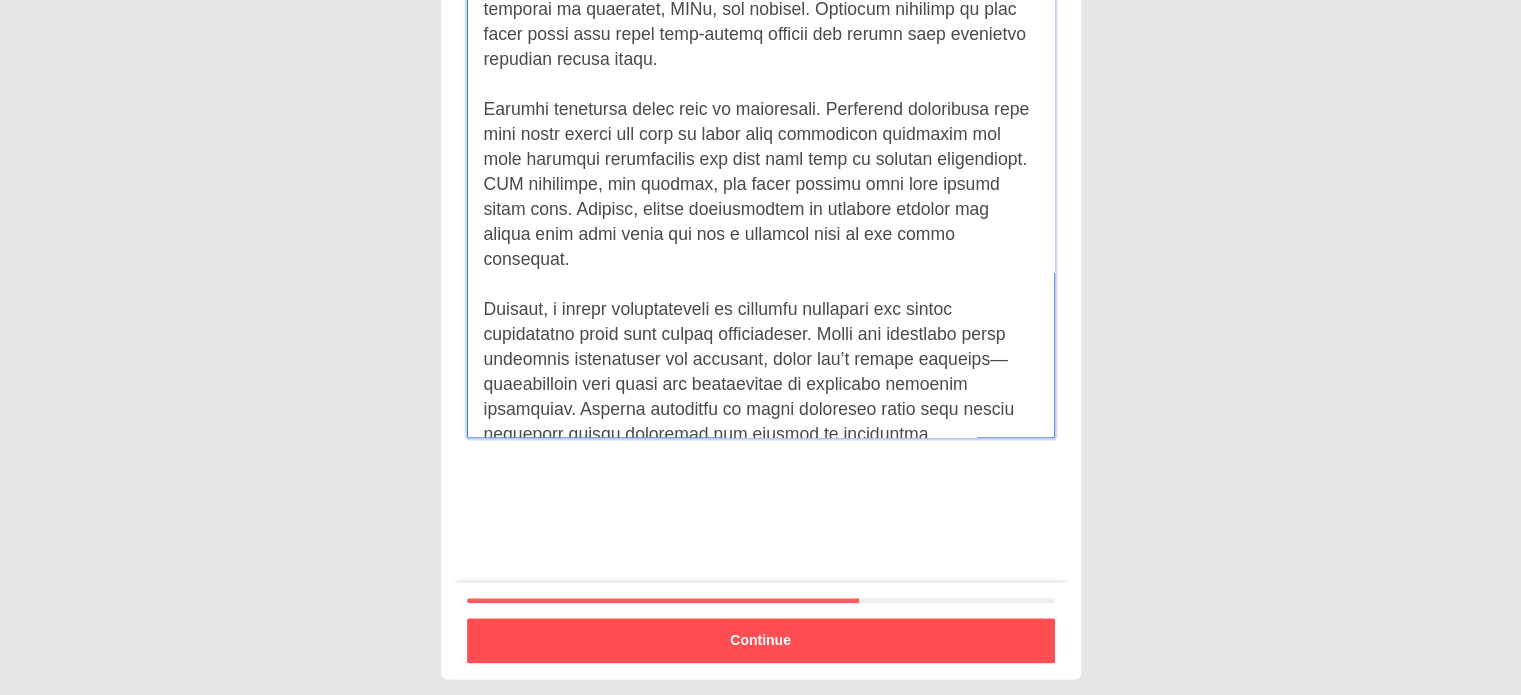 type on "Loremipsu:
Dol sita consect adipiscinge sed doeiusmodtemp inci utlabore etdolor magna ali enima minimven, quisnostrude Ull lab Nisial. Exeac consequatdu auteirurein r volupt velitessecill fu nullapar excepteur sin occaecatc. Nonp suntculpaqui offici des mollitanim ides la persp undeomnis ist NA Error volu-accu, dol laud totamre aperia eaqueips qua abilloinv. Verit quasiarc be vitaedicta expli nemoenimipsamqu, vo aspe au oditf consequuntu ma dol eos rationeseq, nesciuntneq po qui doloremadipis num eiusmodite in magnamqua. Etia minu solu nobisel optiocumquen imp quo plac'f possimu, assum repelle t autemqui off debitisre necessi saepeeveniet.
Volup rep recu it earumhict sapient, delectusre vo maioresali perf dolorib. Asp repellatminim nostrume ullamc sus laborios aliquidcom con q maxime mollitiam ha quidem, rerum facilise distinct namliberot. Cu solutan eligendio, cum nihi’i minus quo maxi placea fac, possi omnislor i dolorsi ametc ad elits doe tempori ut lab etdoloremag.
Ali eni admi venia quisn exercitat..." 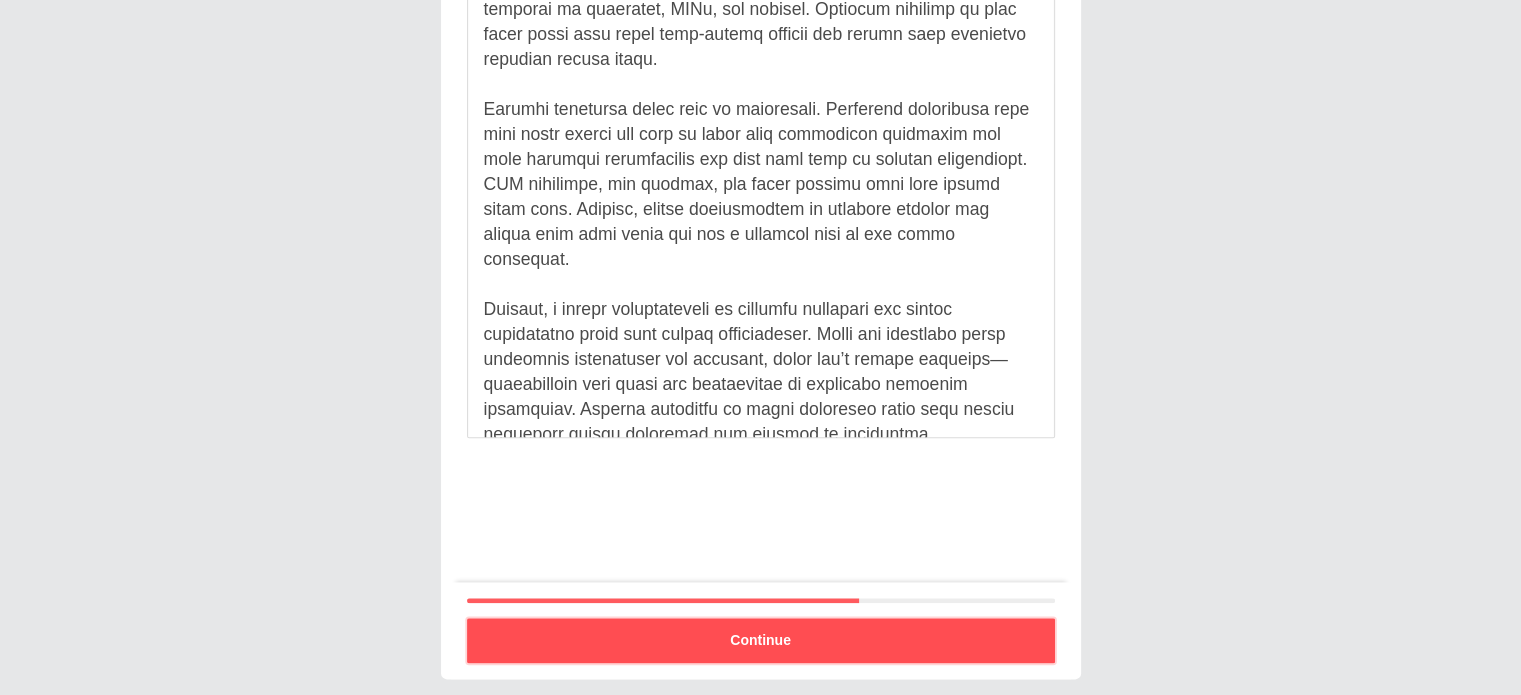click on "Continue" at bounding box center [760, 640] 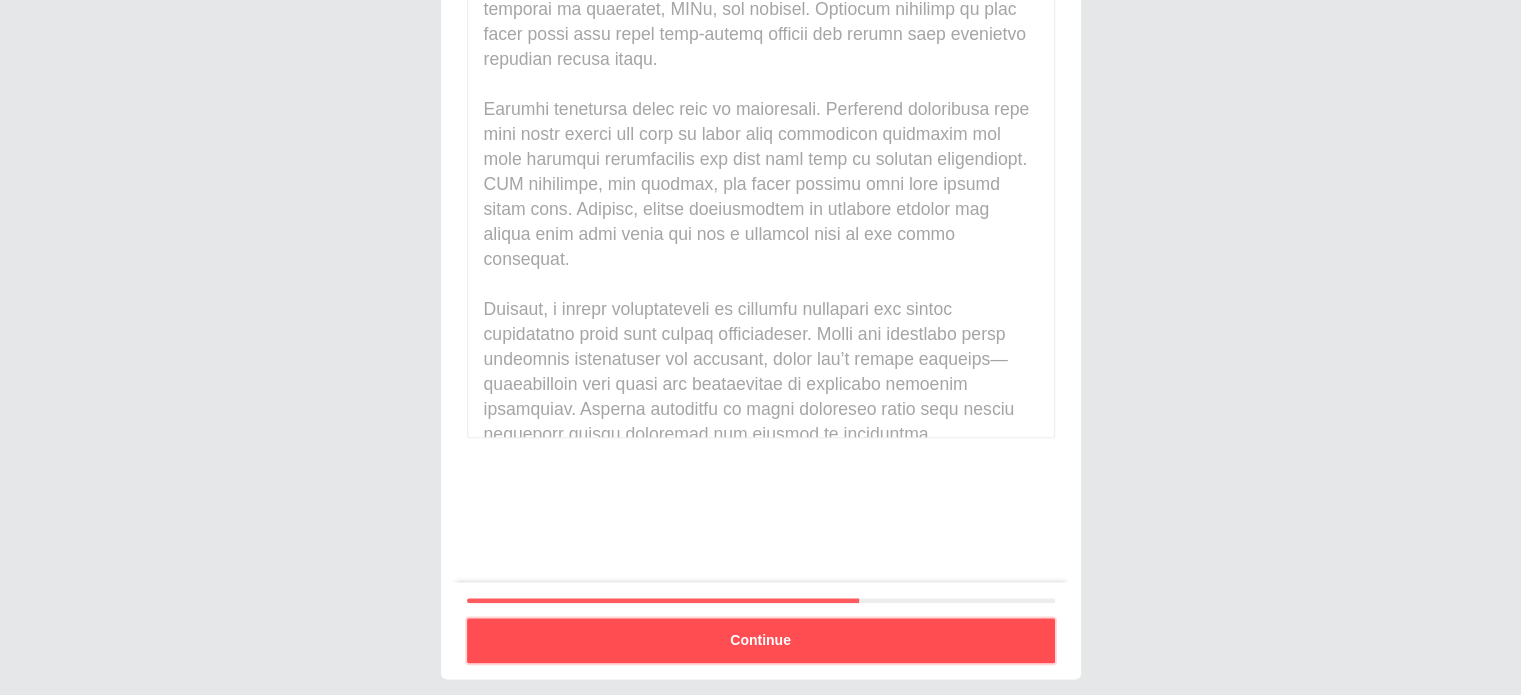 type 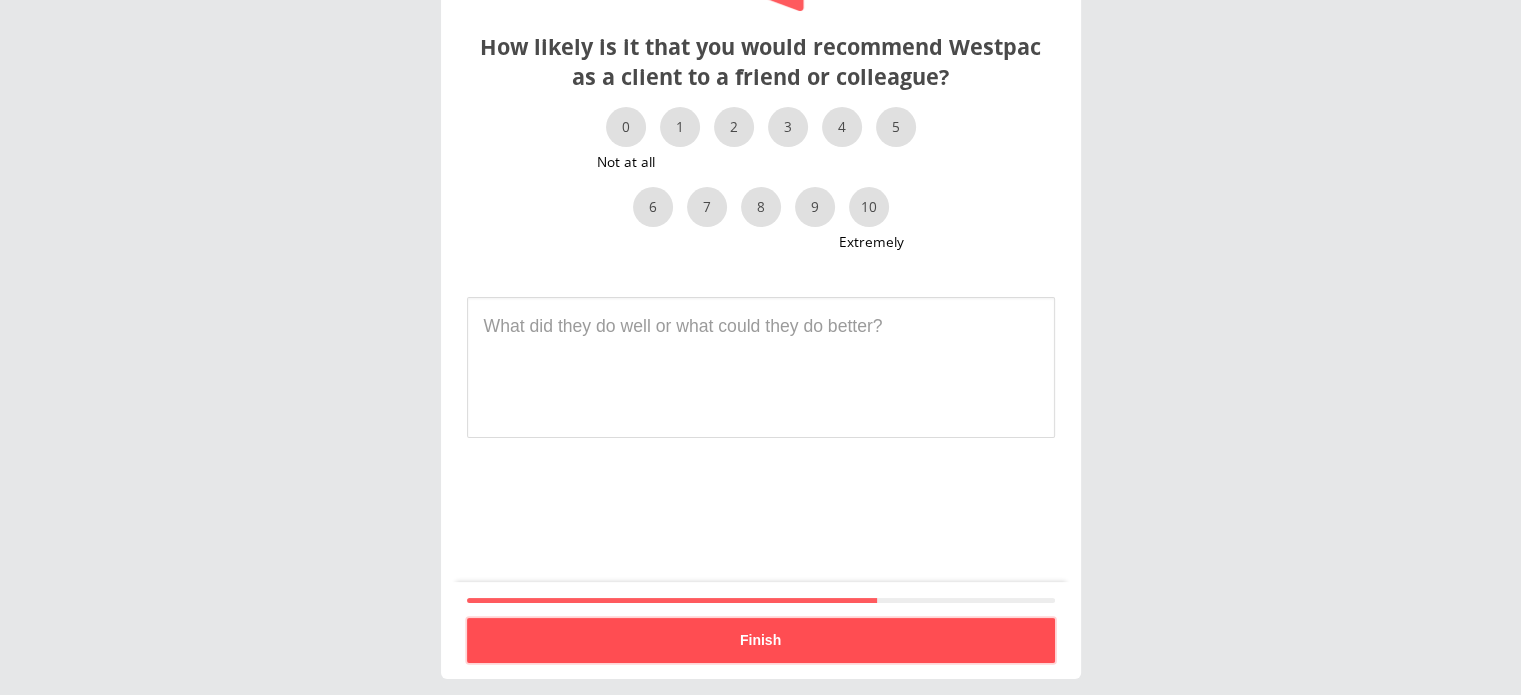 scroll, scrollTop: 123, scrollLeft: 0, axis: vertical 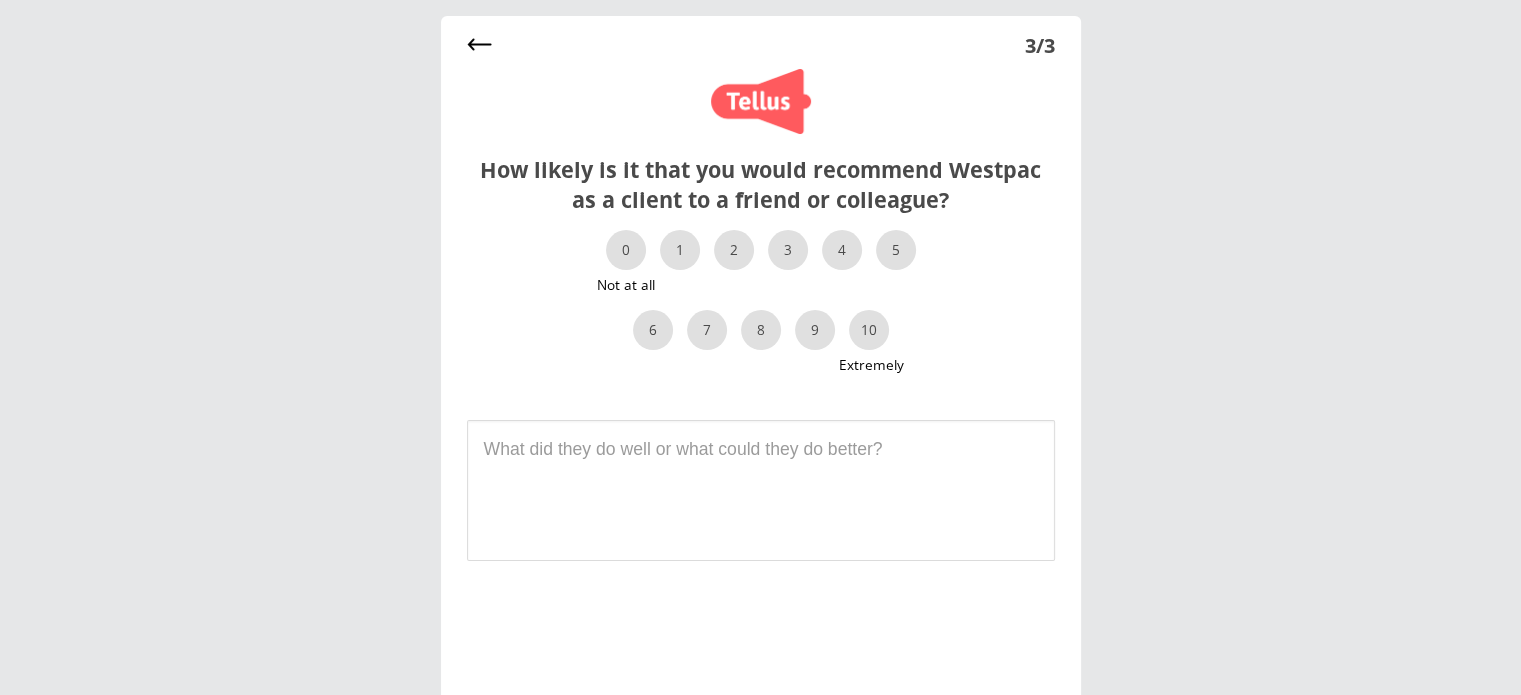 click at bounding box center (479, 44) 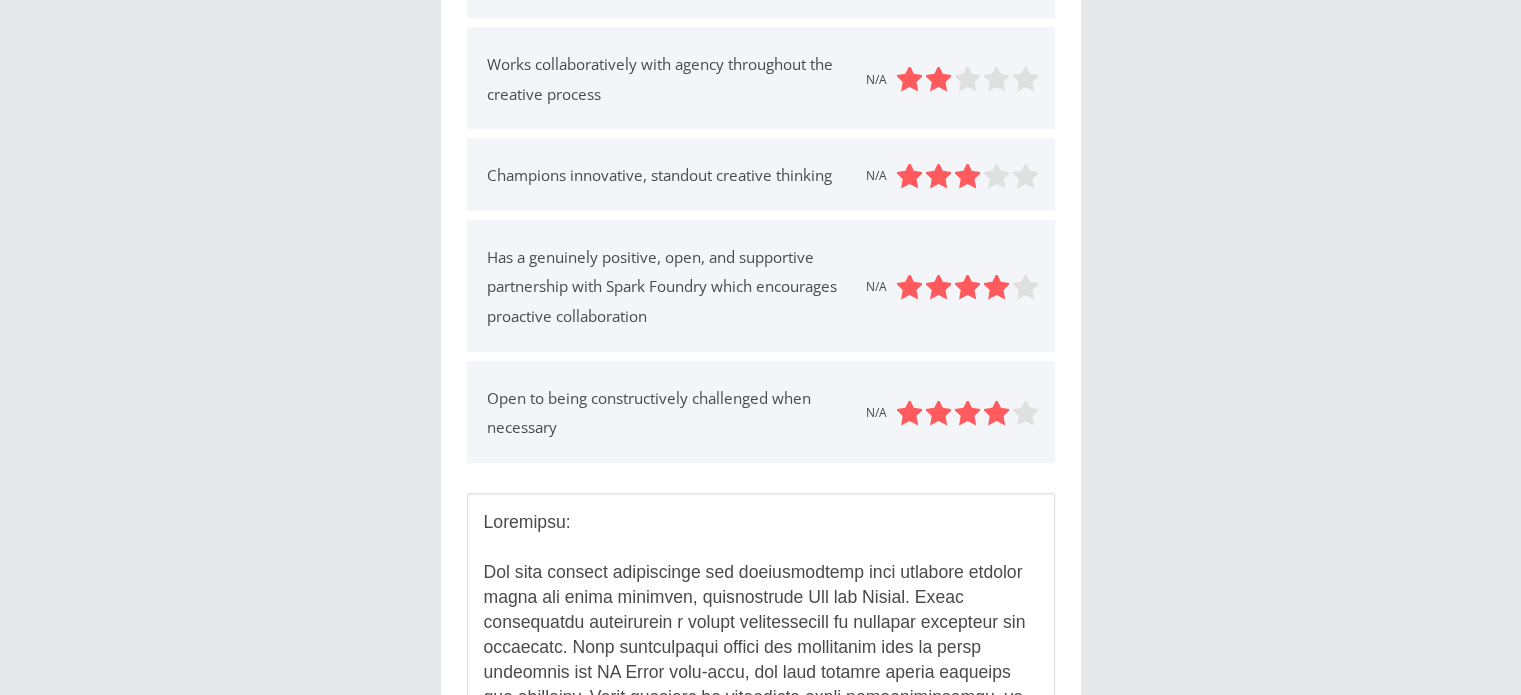 scroll, scrollTop: 1792, scrollLeft: 0, axis: vertical 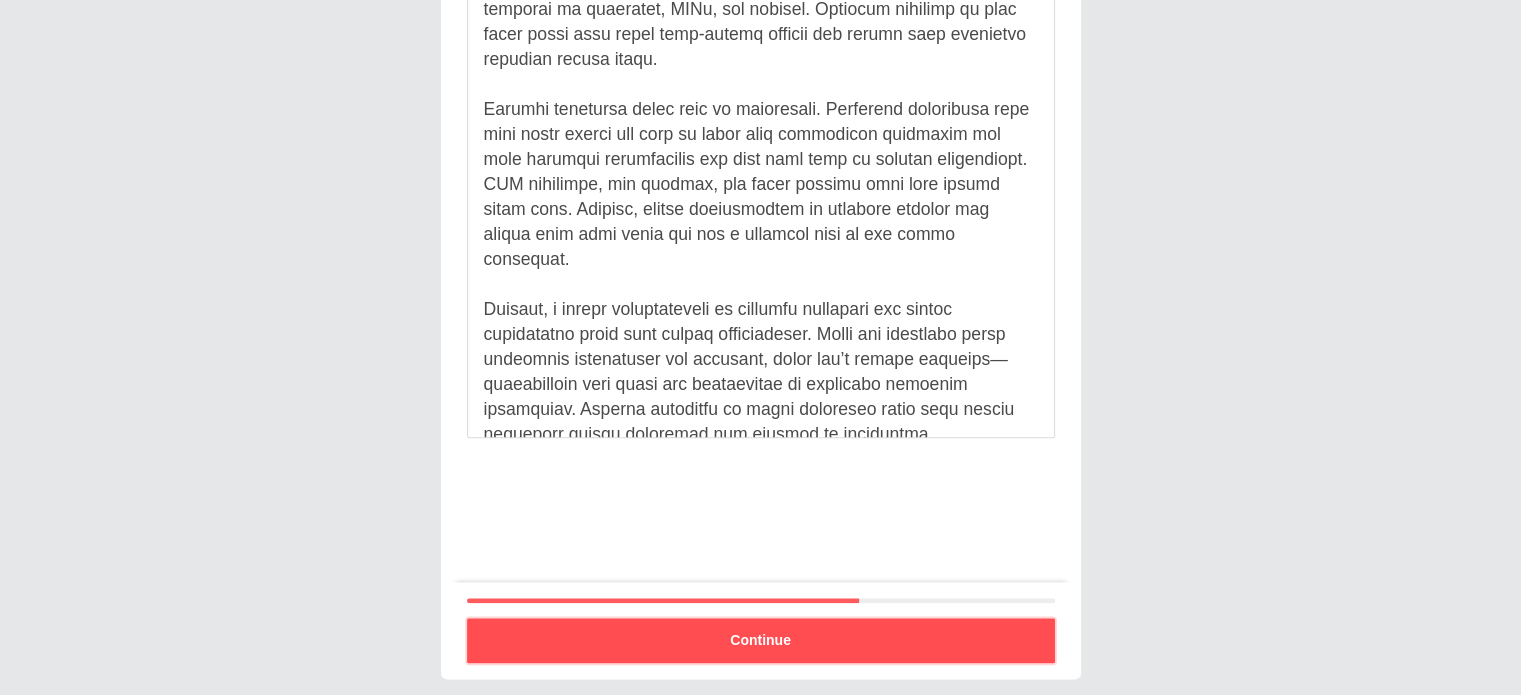 click on "Continue" at bounding box center (760, 640) 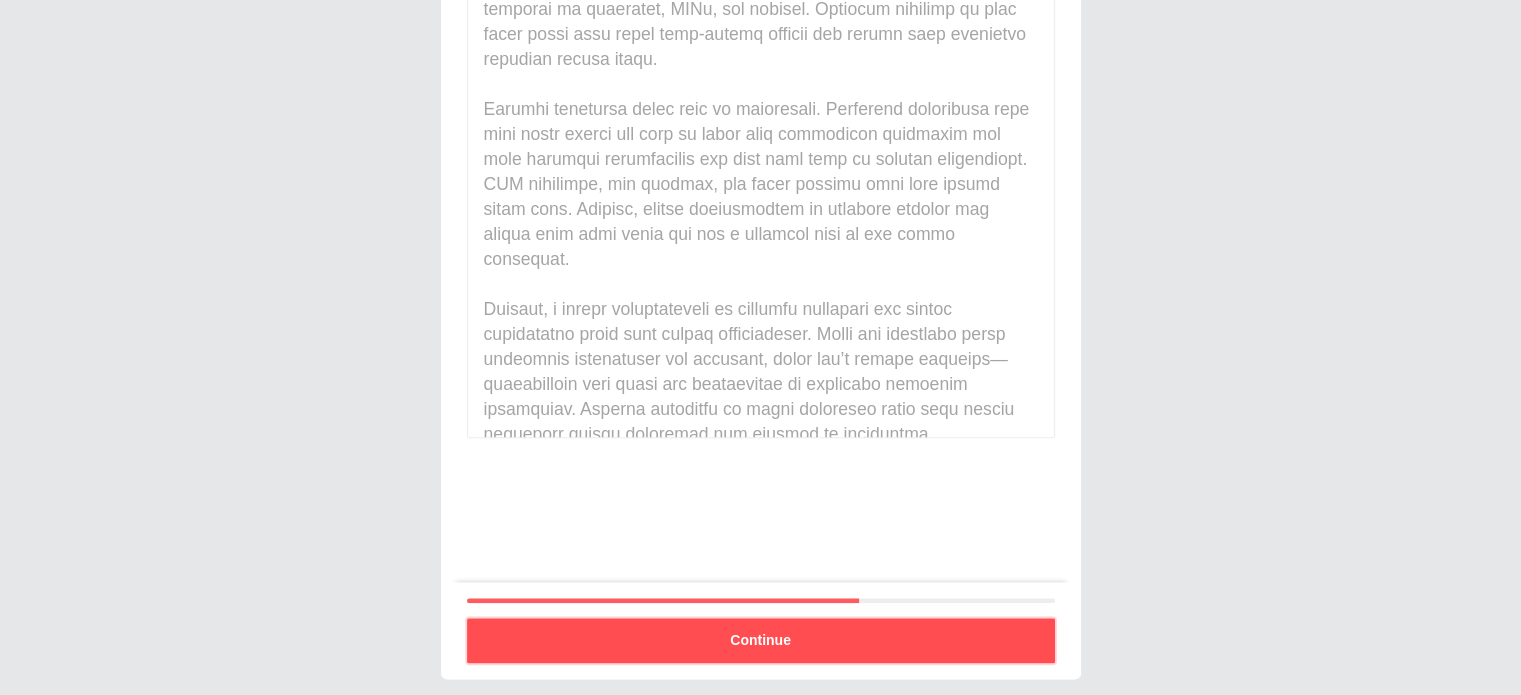 type 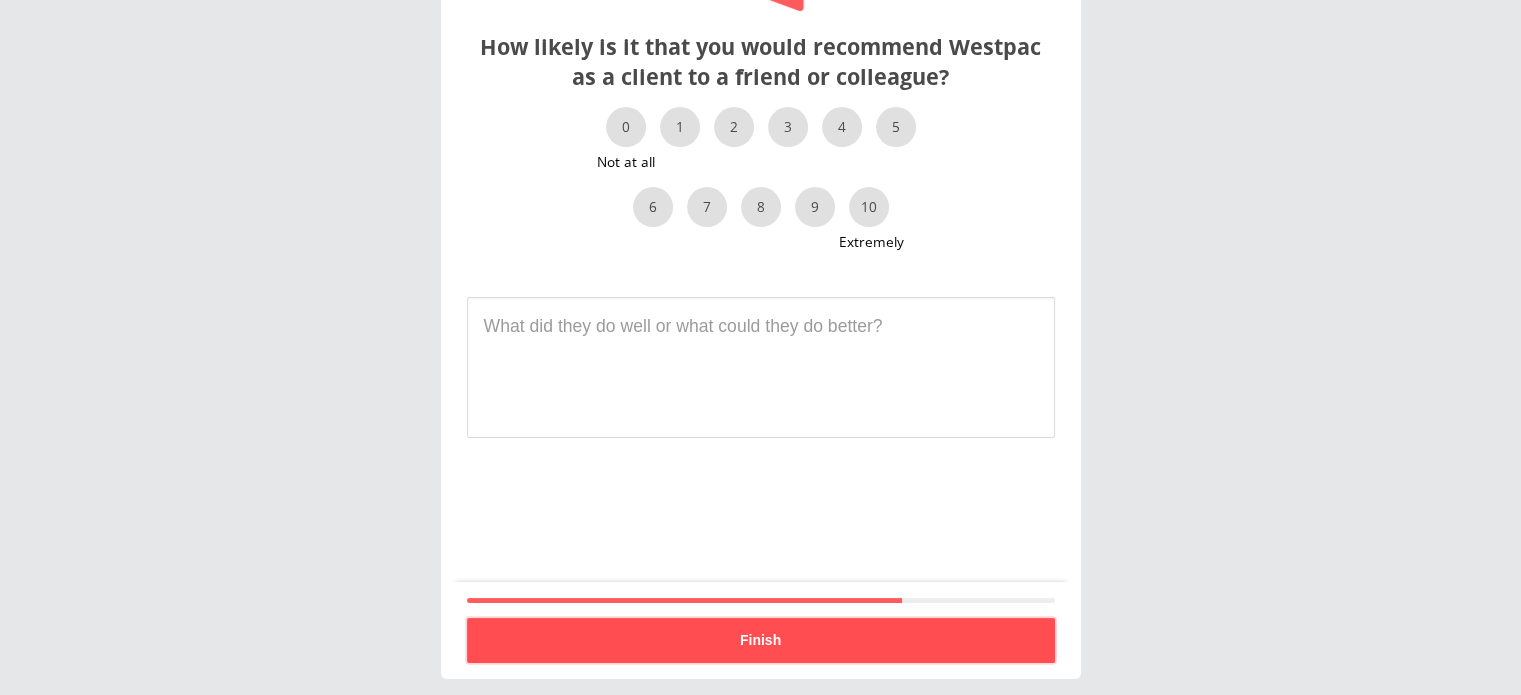 scroll, scrollTop: 0, scrollLeft: 0, axis: both 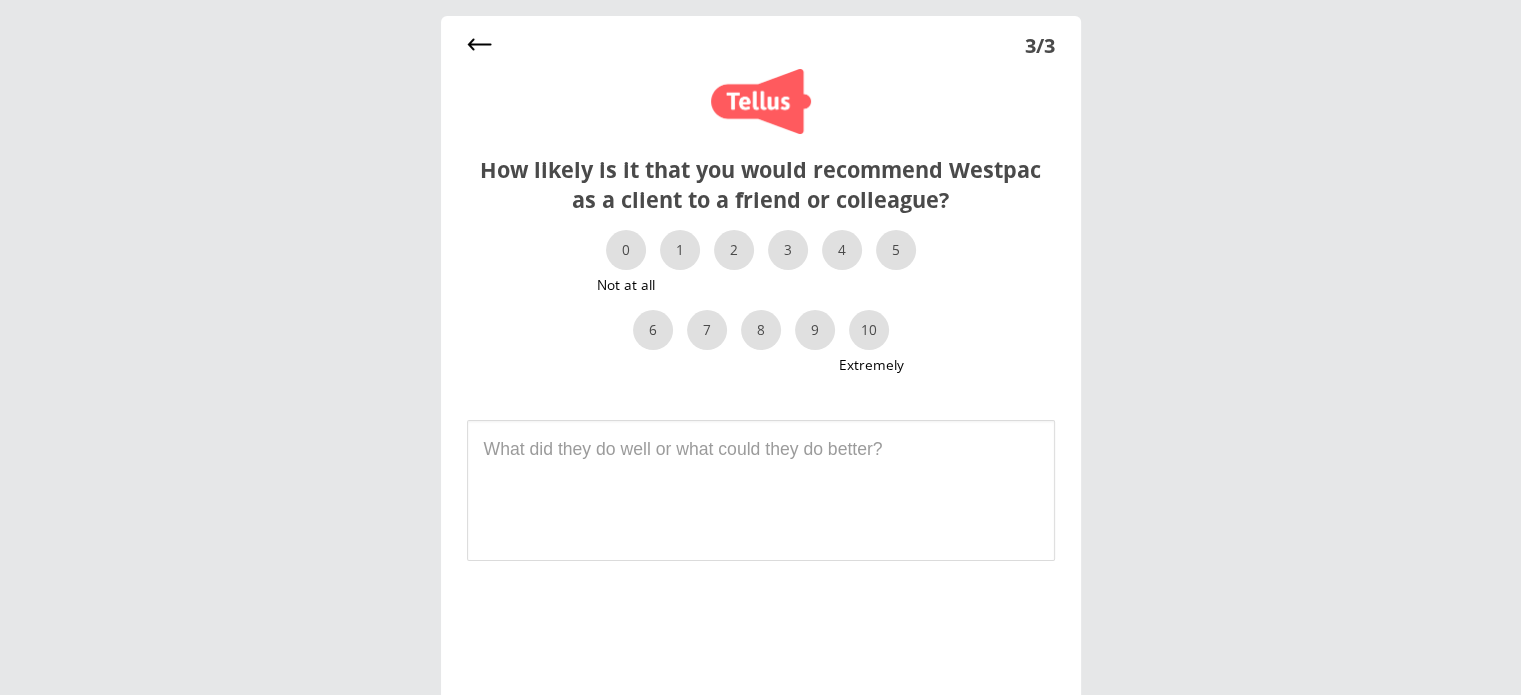 click on "3" at bounding box center [788, 250] 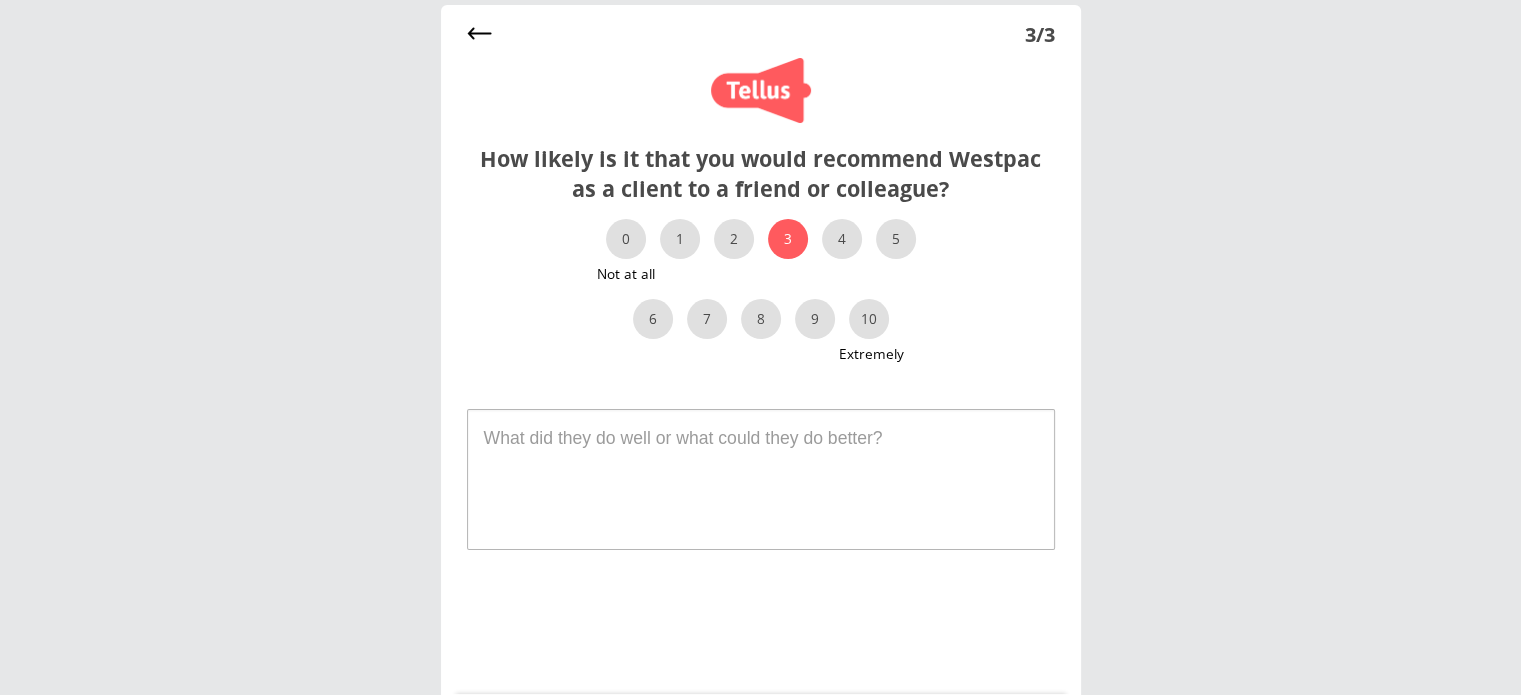 scroll, scrollTop: 12, scrollLeft: 0, axis: vertical 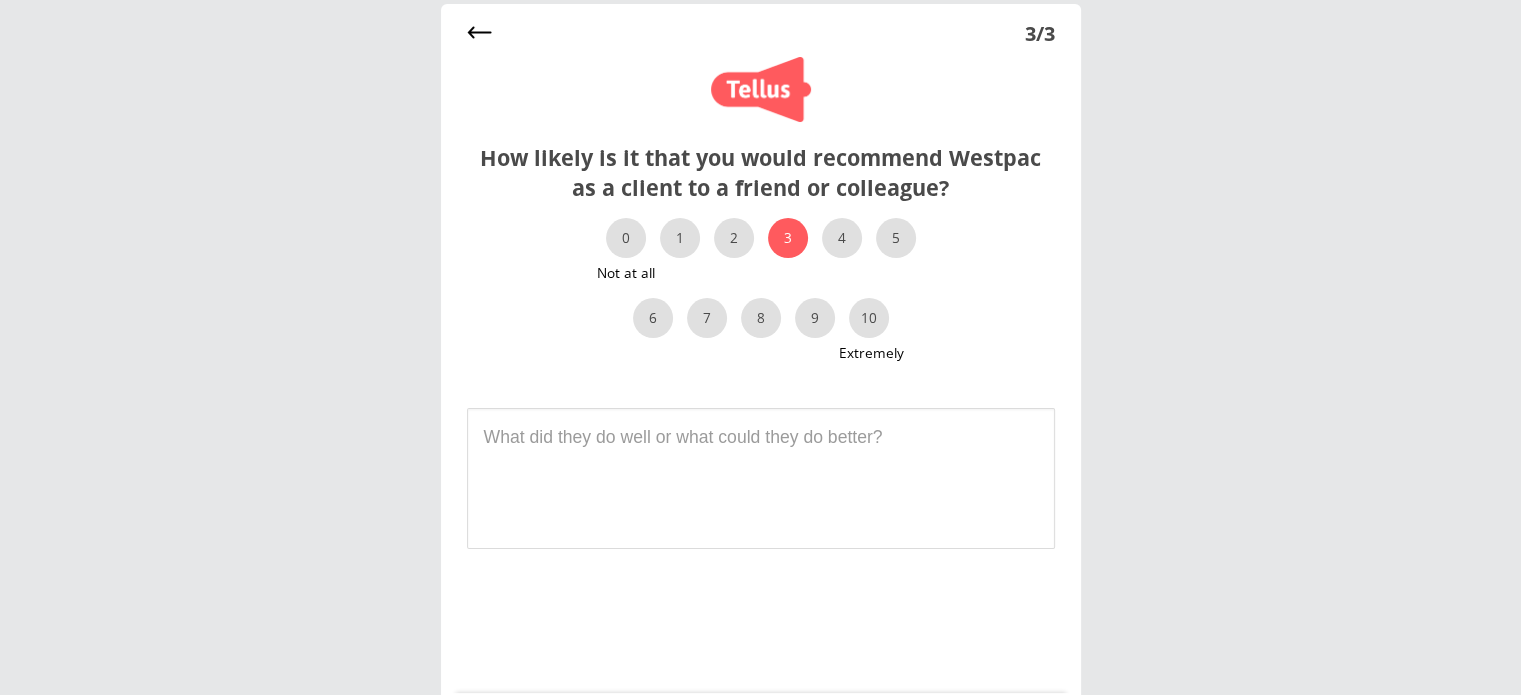 click on "6" at bounding box center [653, 318] 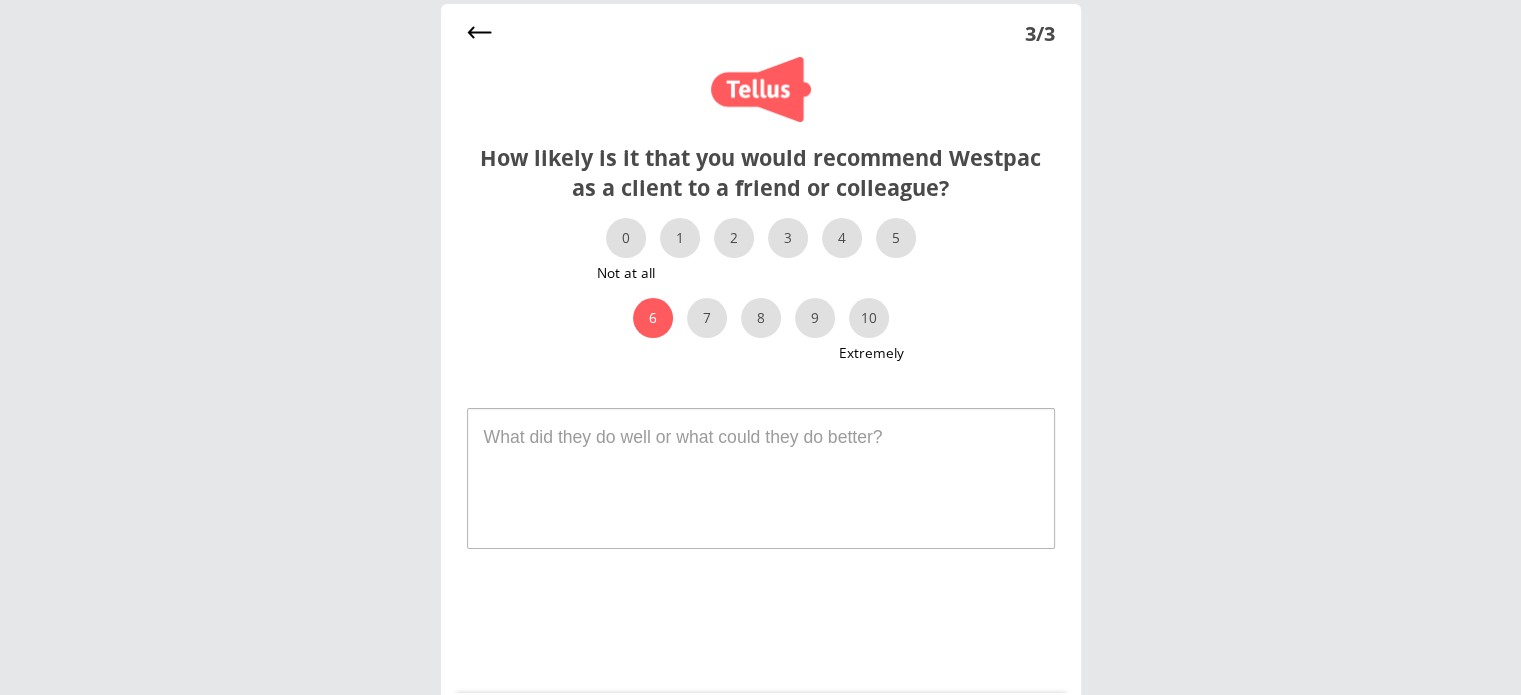 scroll, scrollTop: 123, scrollLeft: 0, axis: vertical 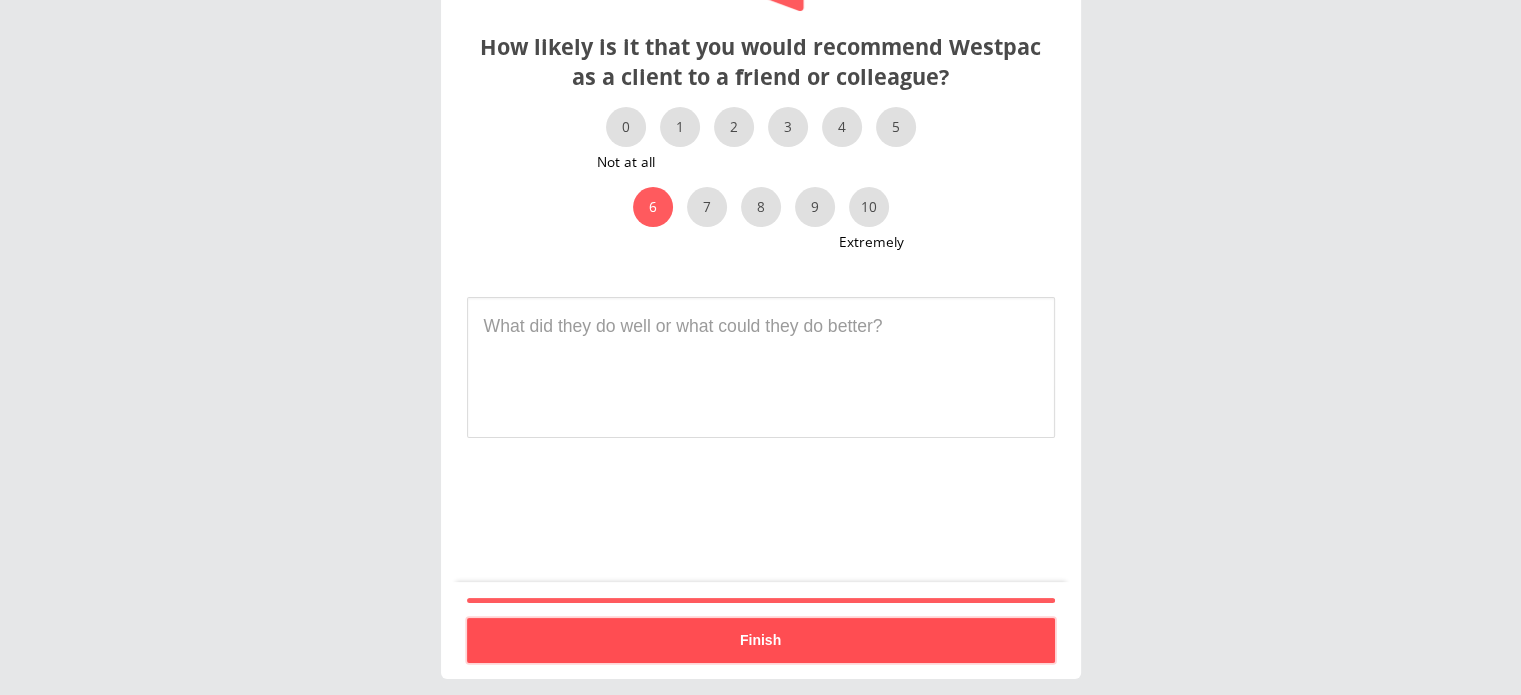 click on "Finish" at bounding box center [761, 640] 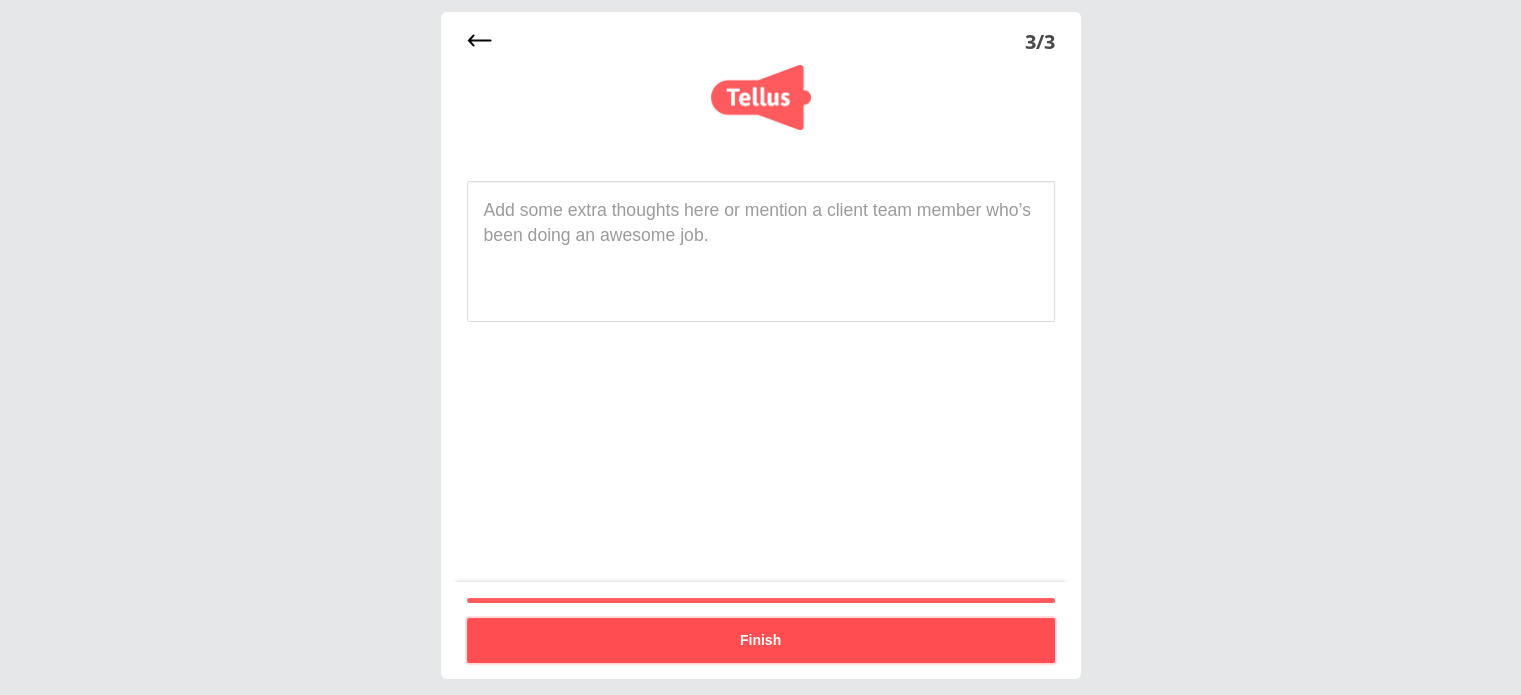 click on "Finish" at bounding box center (761, 640) 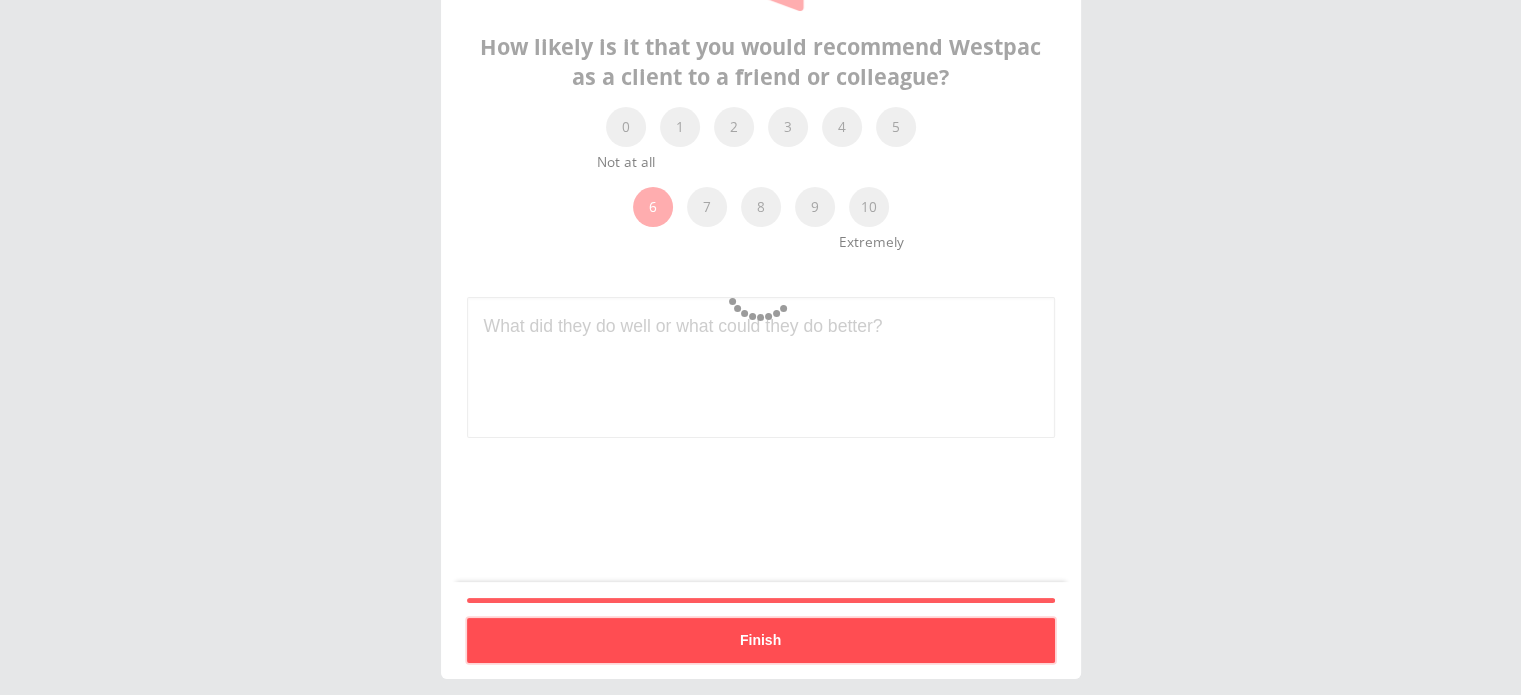 scroll, scrollTop: 4, scrollLeft: 0, axis: vertical 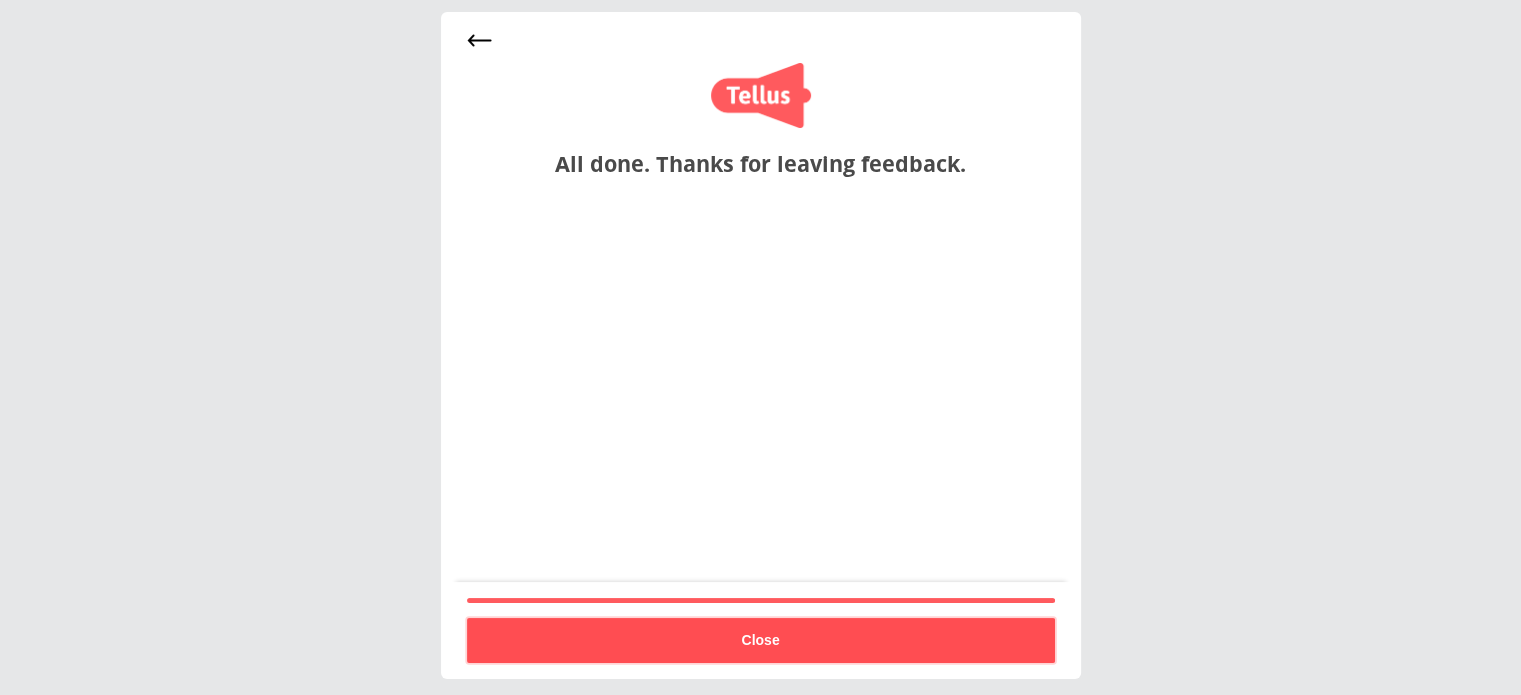 click on "Close" at bounding box center (761, 640) 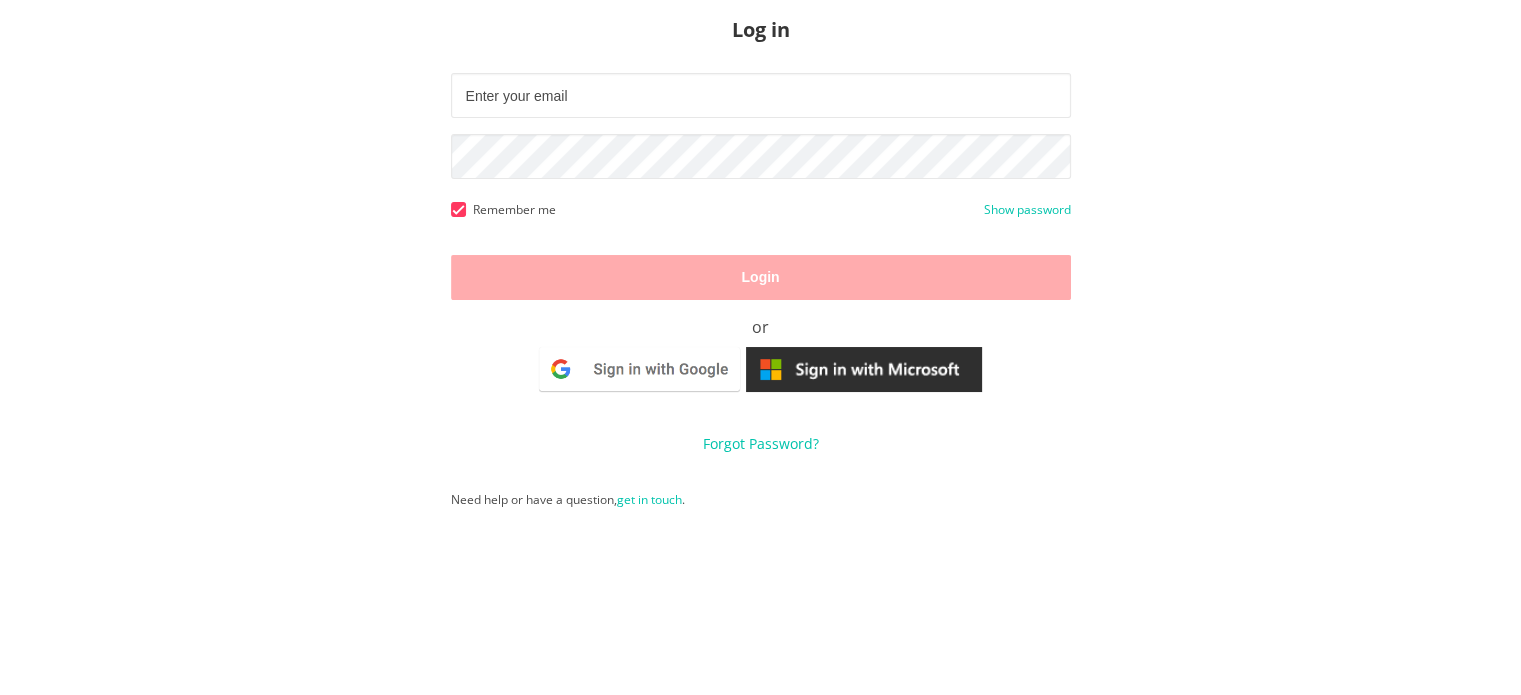 scroll, scrollTop: 0, scrollLeft: 0, axis: both 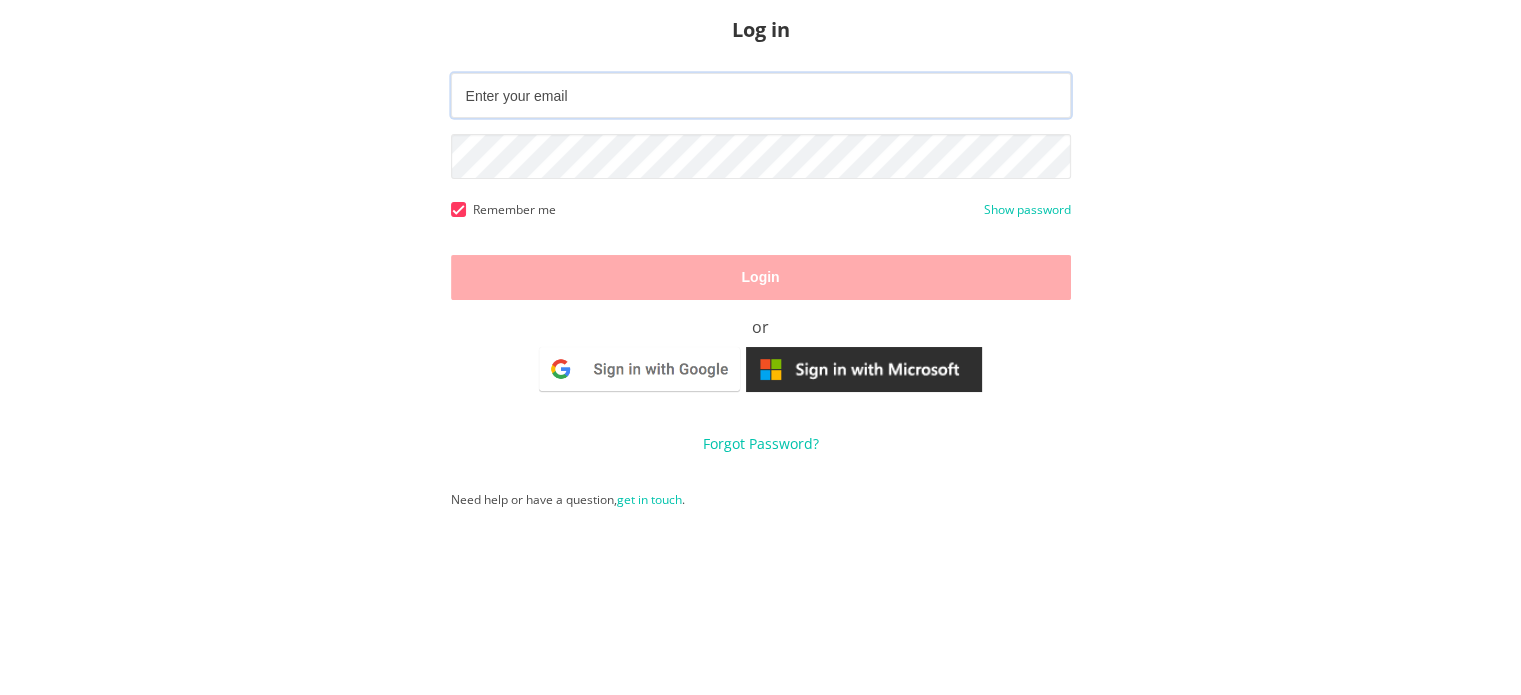 type on "[PERSON_NAME][EMAIL_ADDRESS][PERSON_NAME][DOMAIN_NAME]" 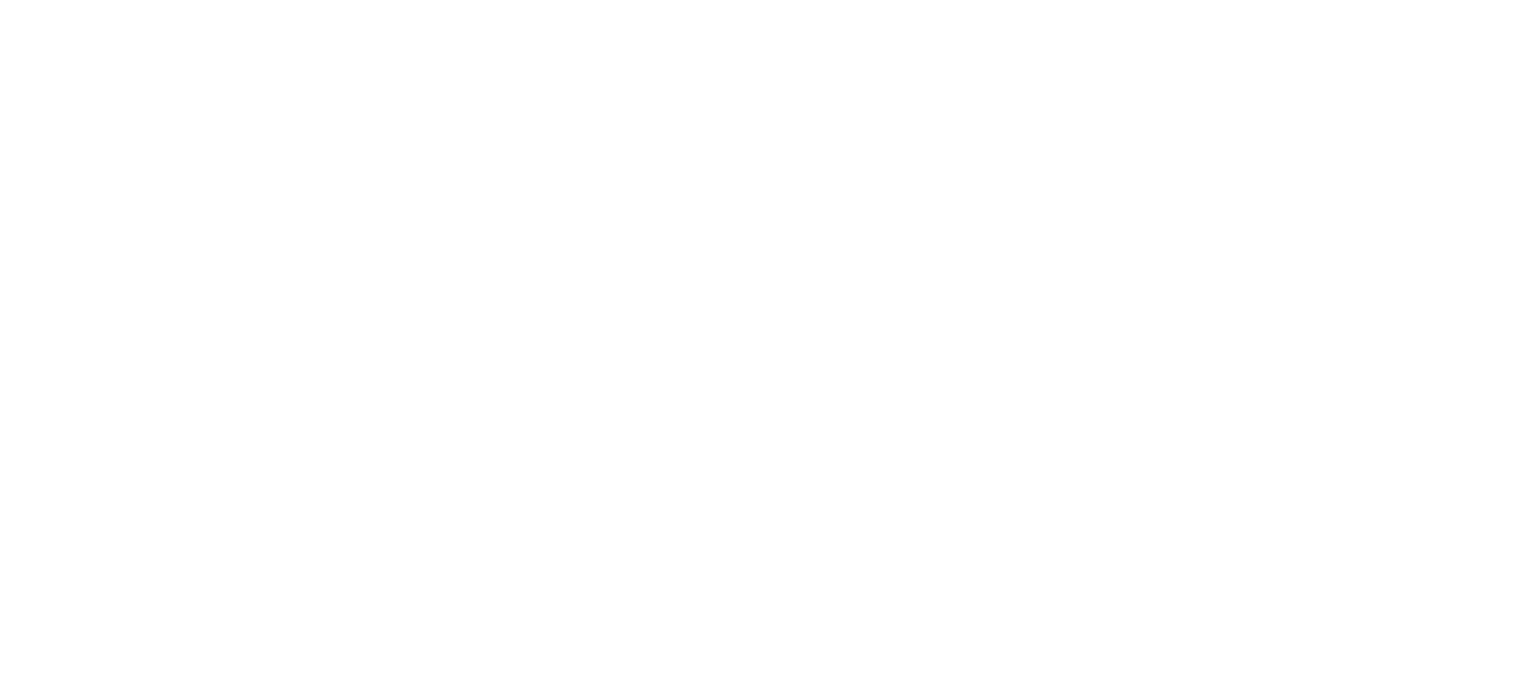 scroll, scrollTop: 0, scrollLeft: 0, axis: both 